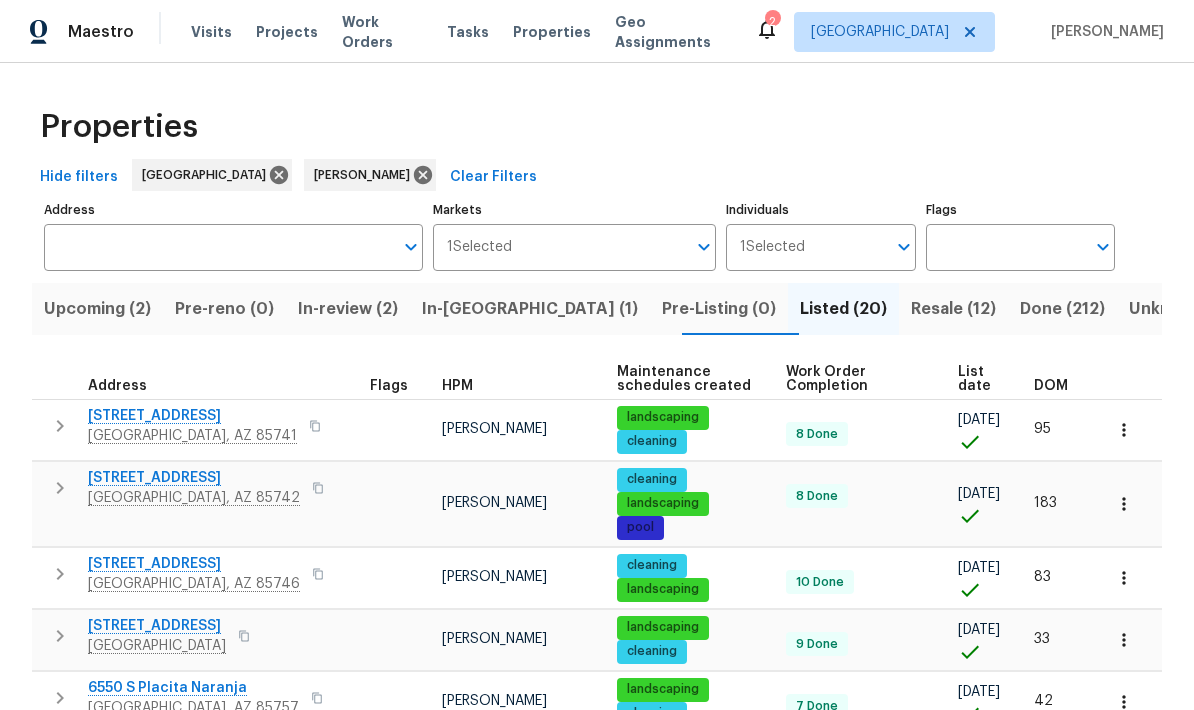 scroll, scrollTop: 0, scrollLeft: 0, axis: both 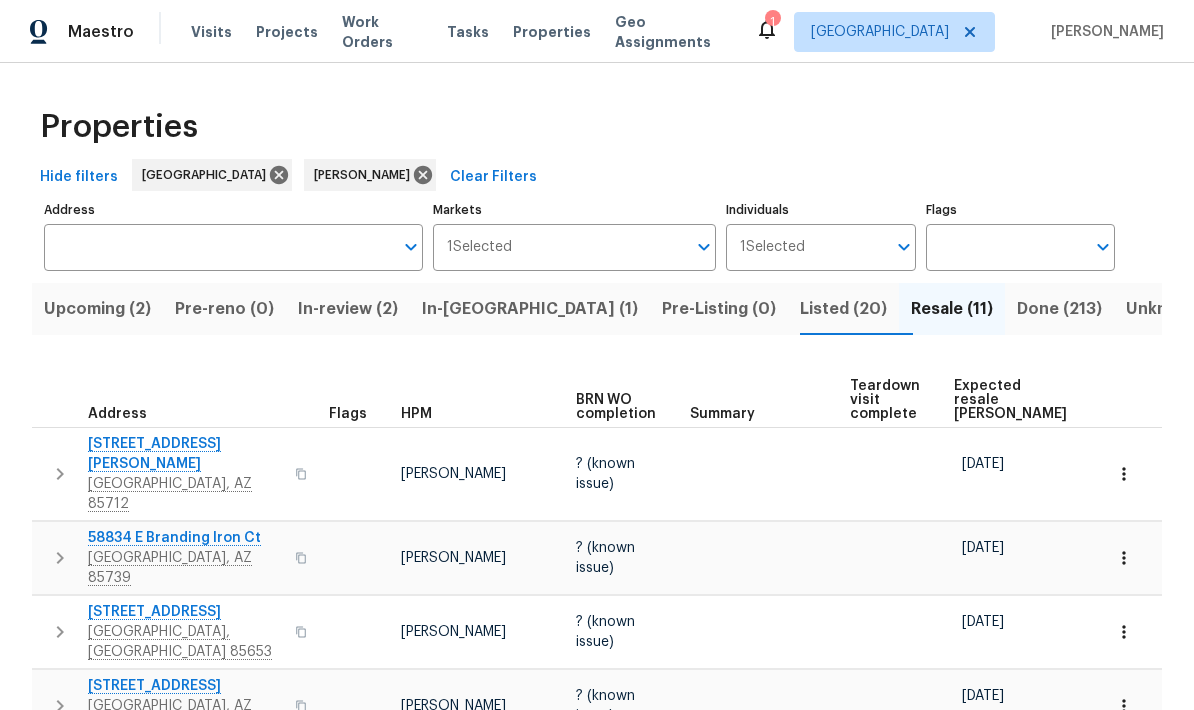 click on "Expected resale [PERSON_NAME]" at bounding box center [1010, 400] 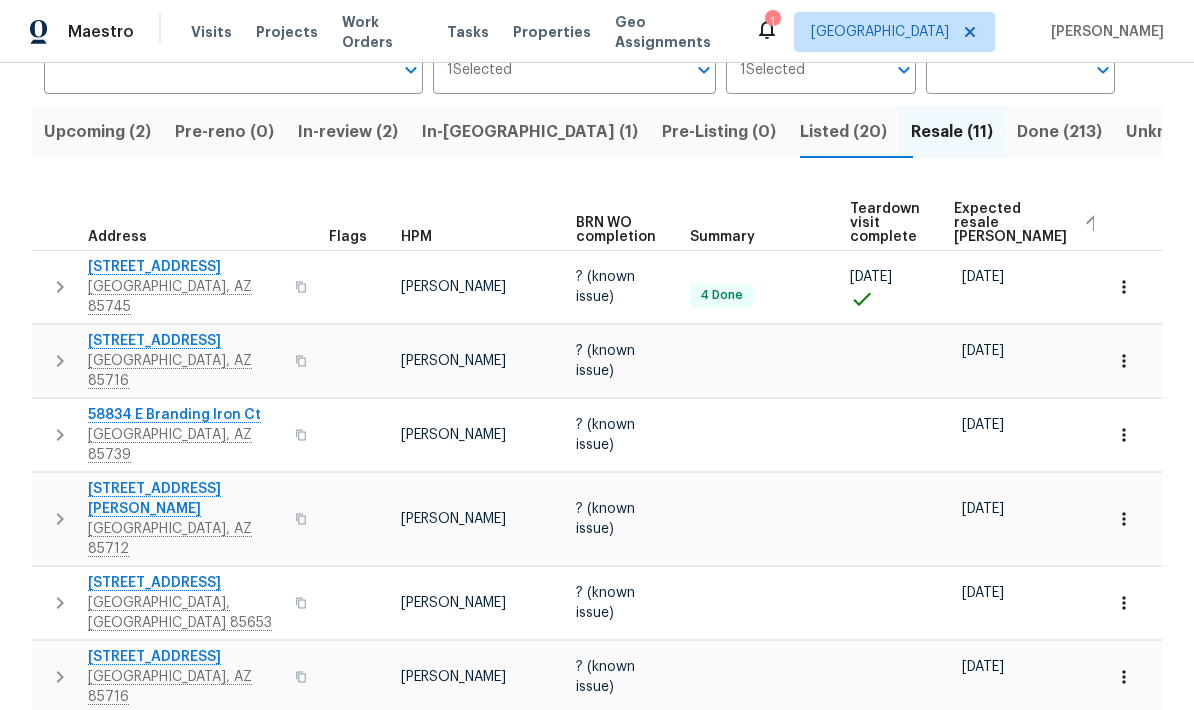scroll, scrollTop: 186, scrollLeft: 0, axis: vertical 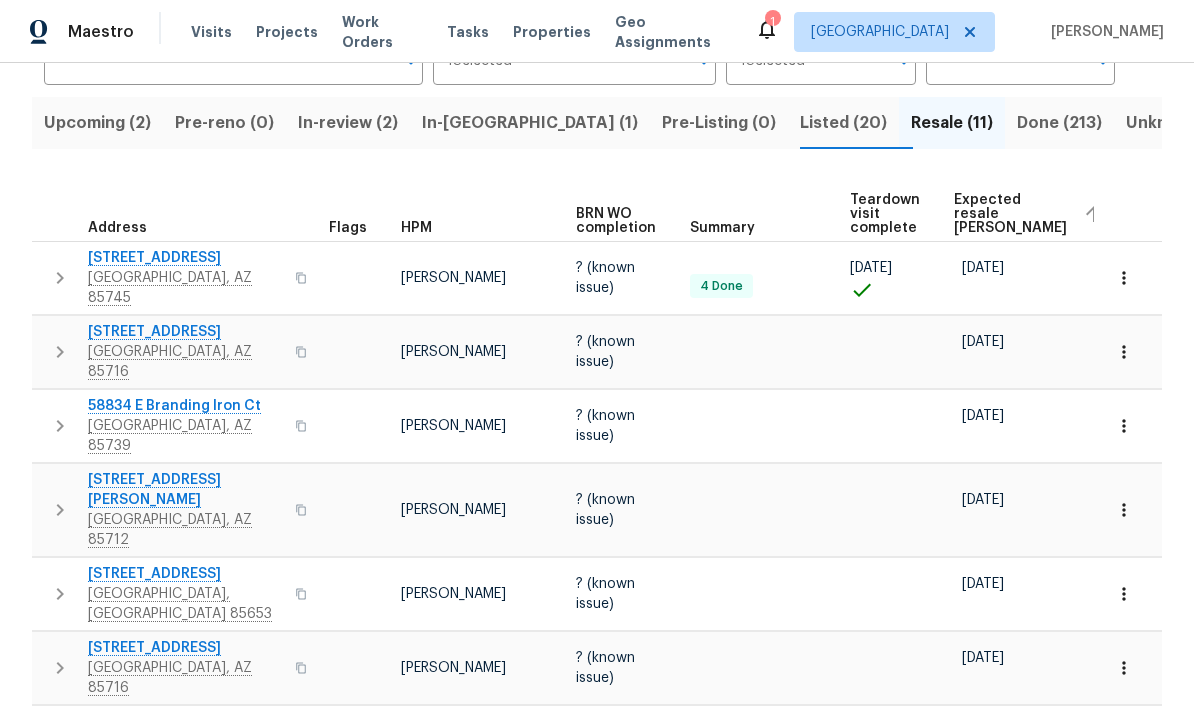 click on "In-reno (1)" at bounding box center [530, 123] 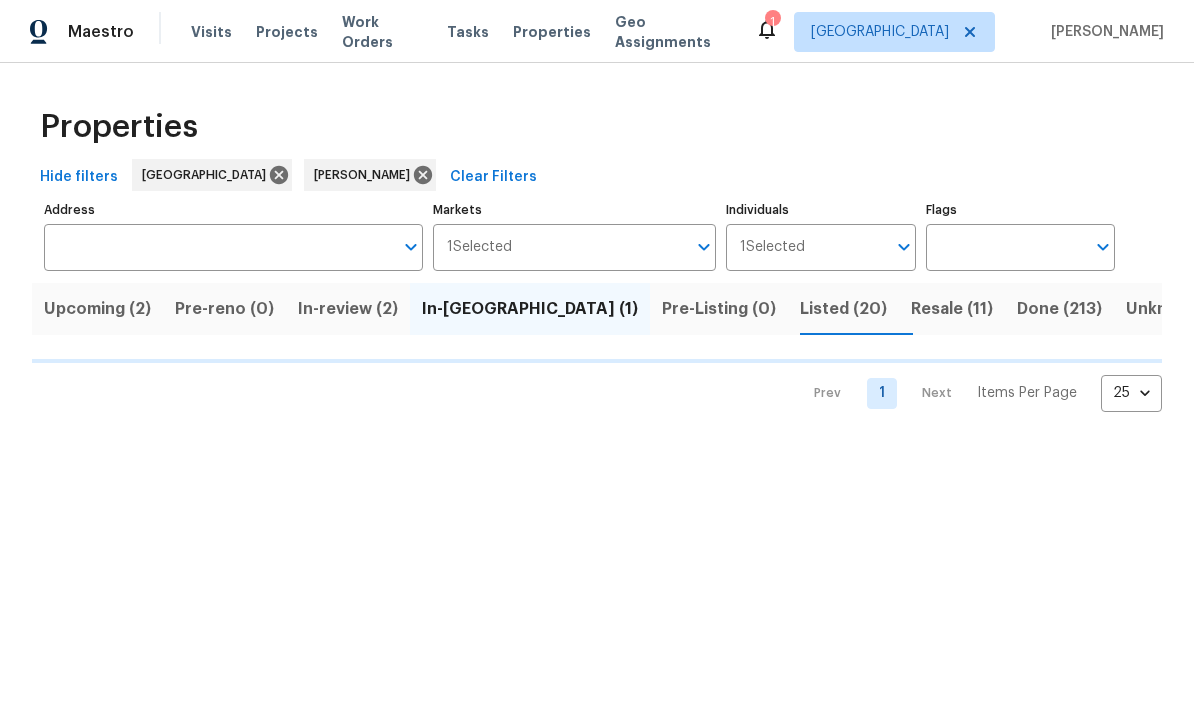 scroll, scrollTop: 0, scrollLeft: 0, axis: both 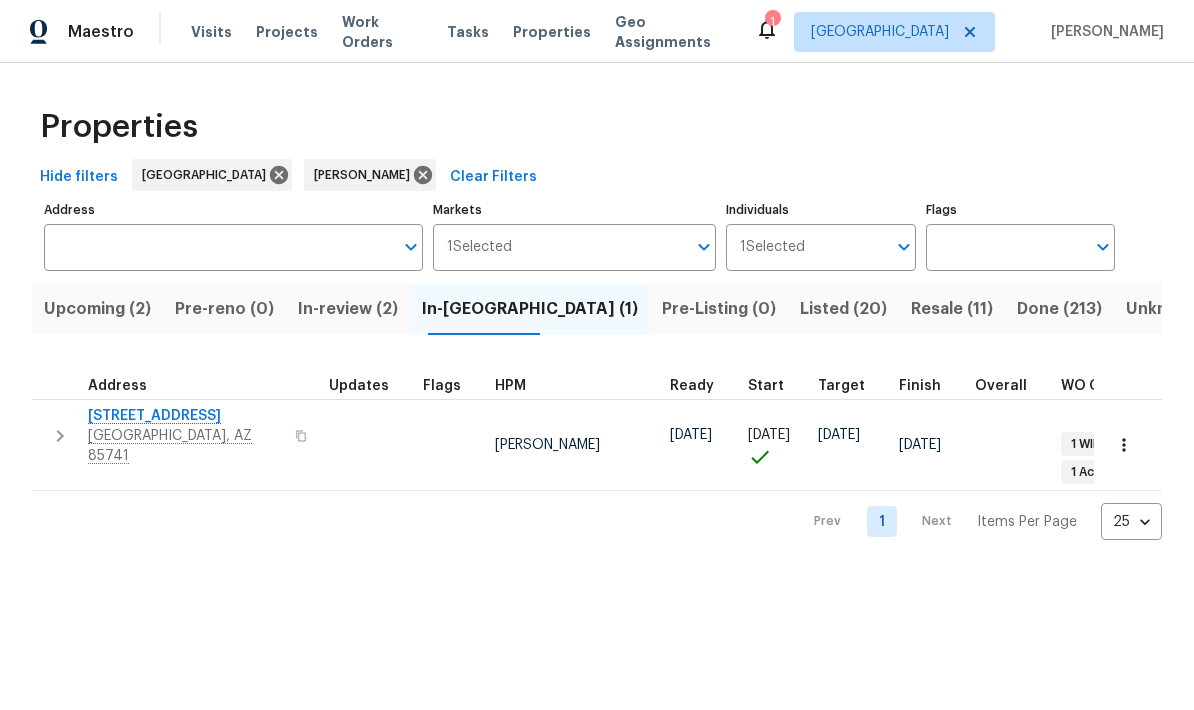 click on "3530 W Ethan Crossing Ln" at bounding box center [185, 416] 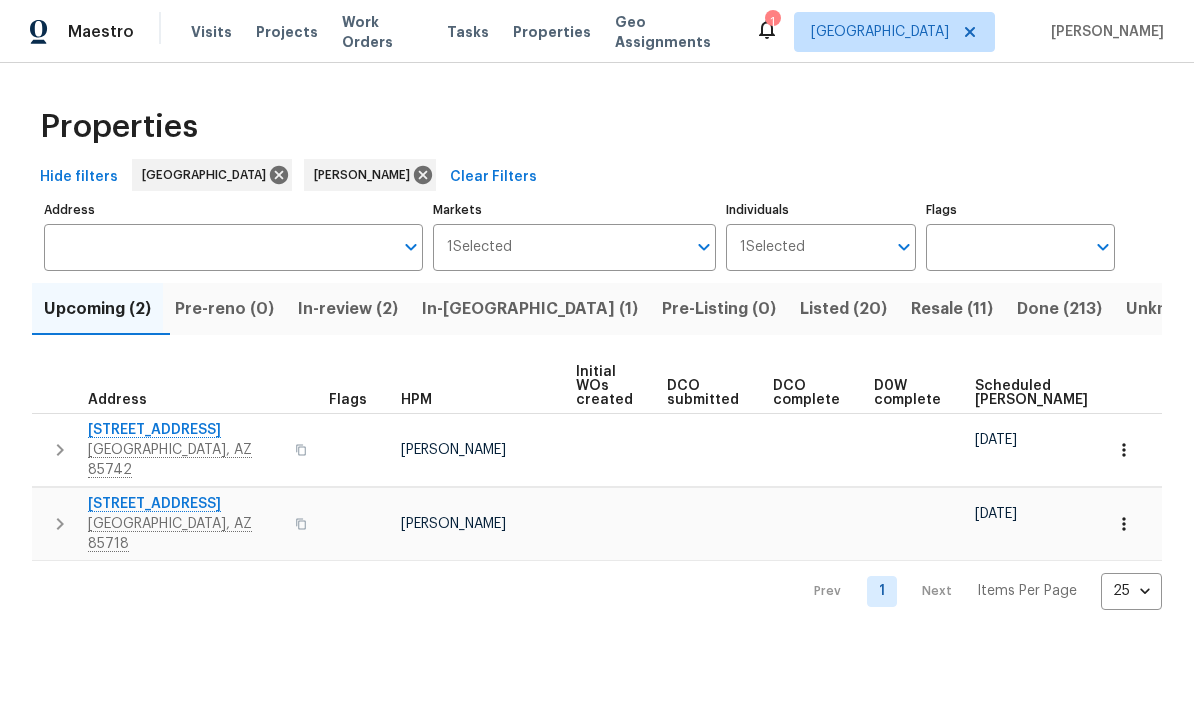 click on "Resale (11)" at bounding box center (952, 309) 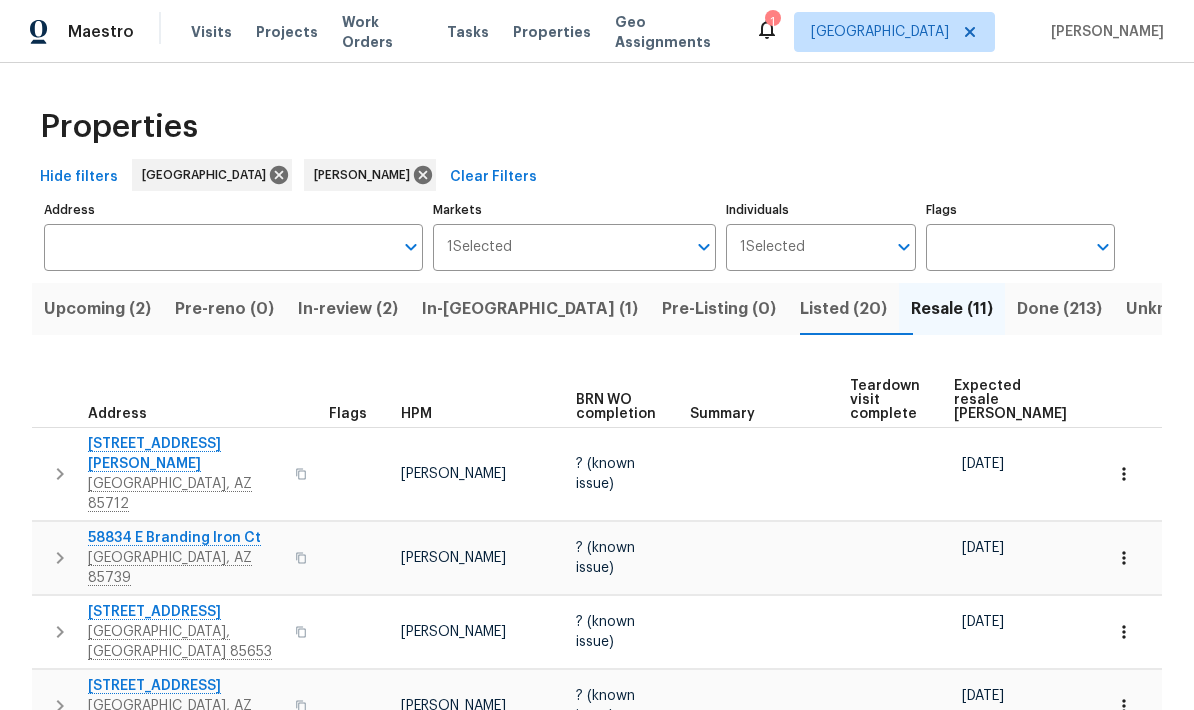 click on "Expected resale COE" at bounding box center [1010, 400] 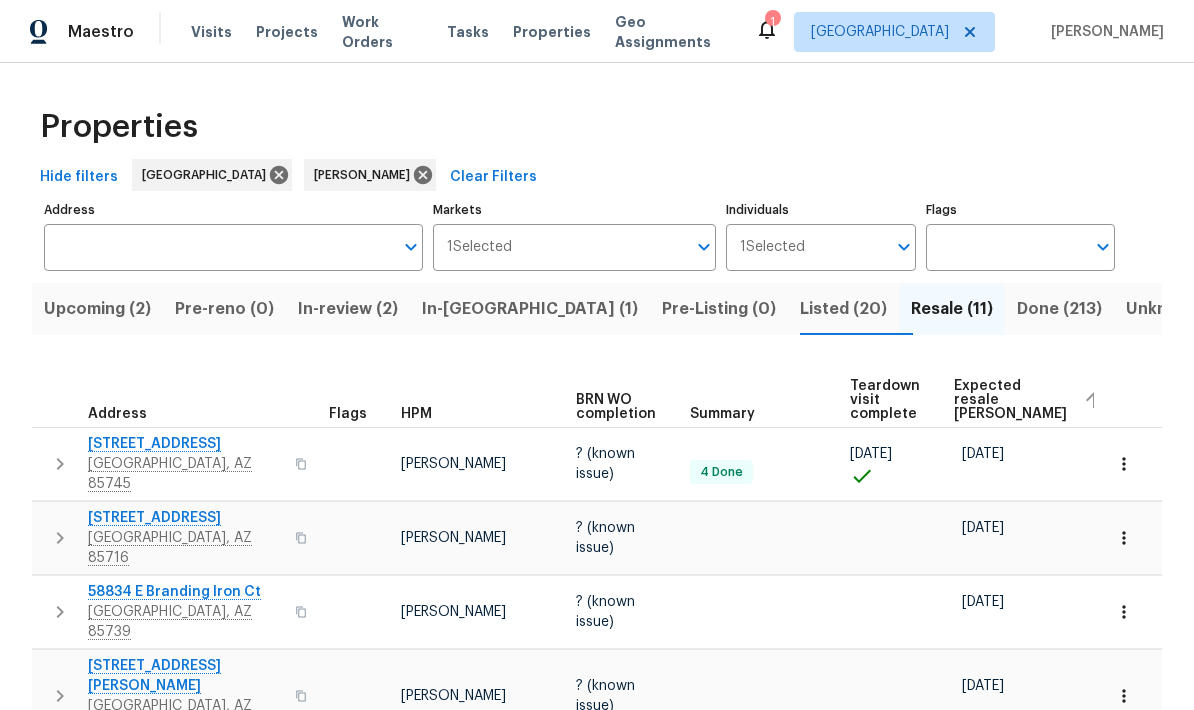 scroll, scrollTop: 0, scrollLeft: 0, axis: both 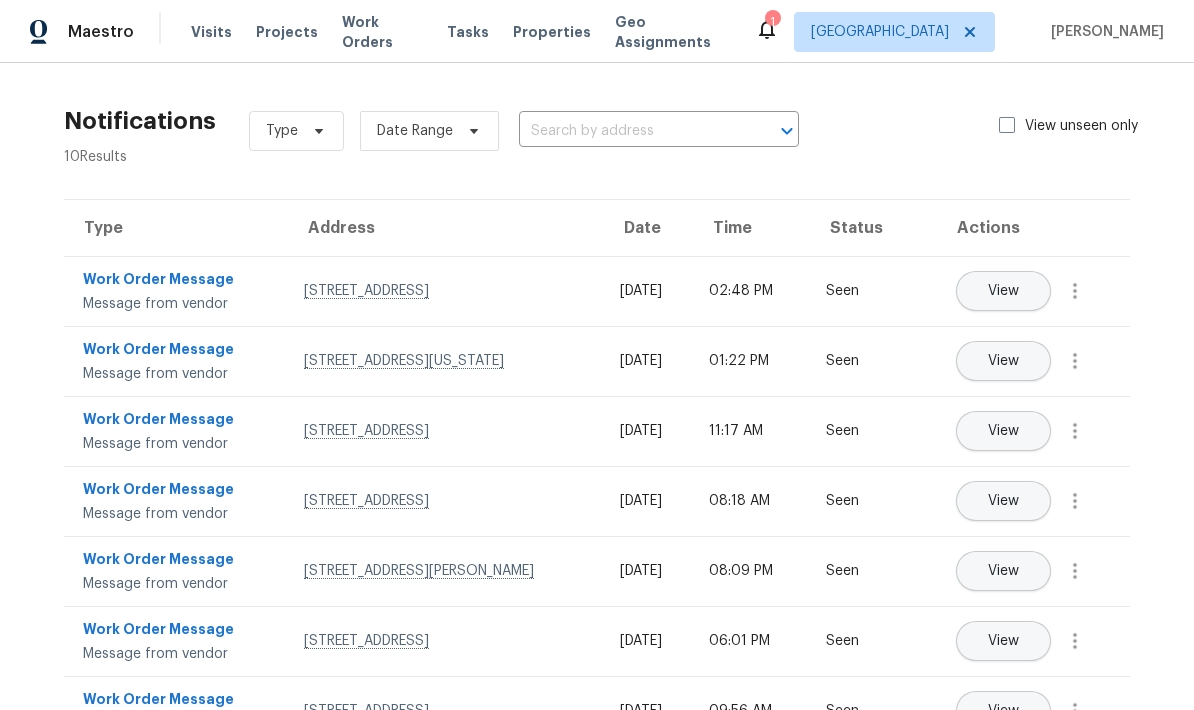 click on "View unseen only" at bounding box center [1080, 126] 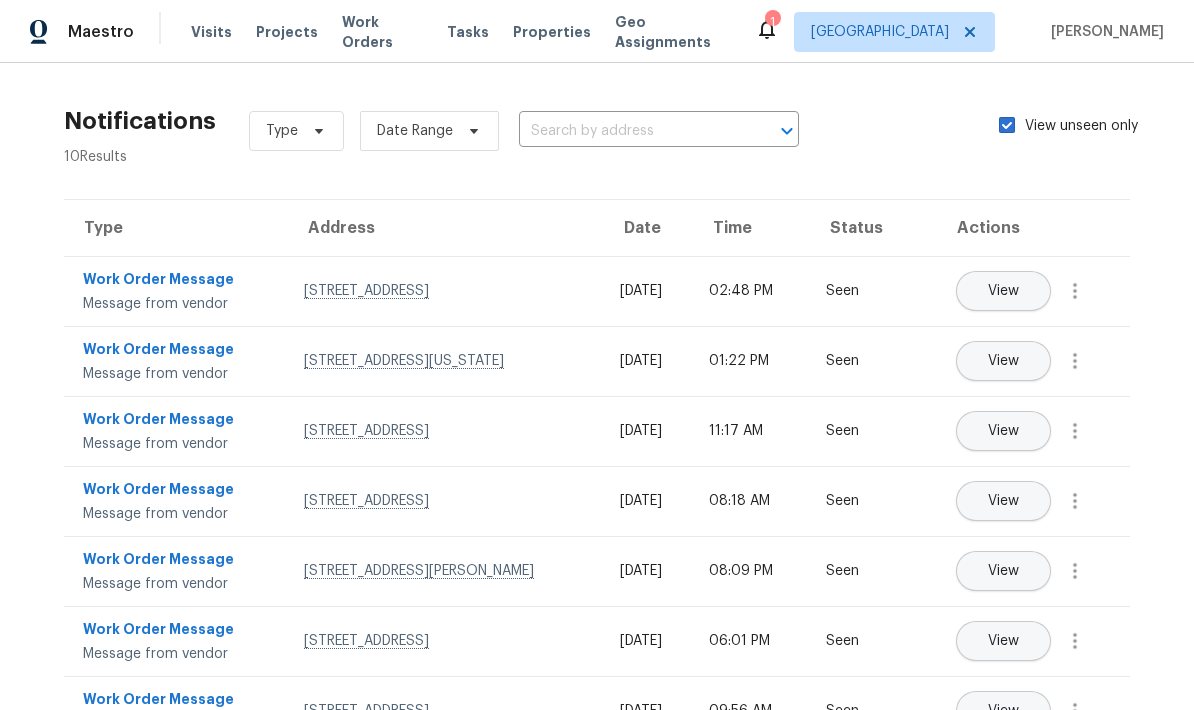 checkbox on "true" 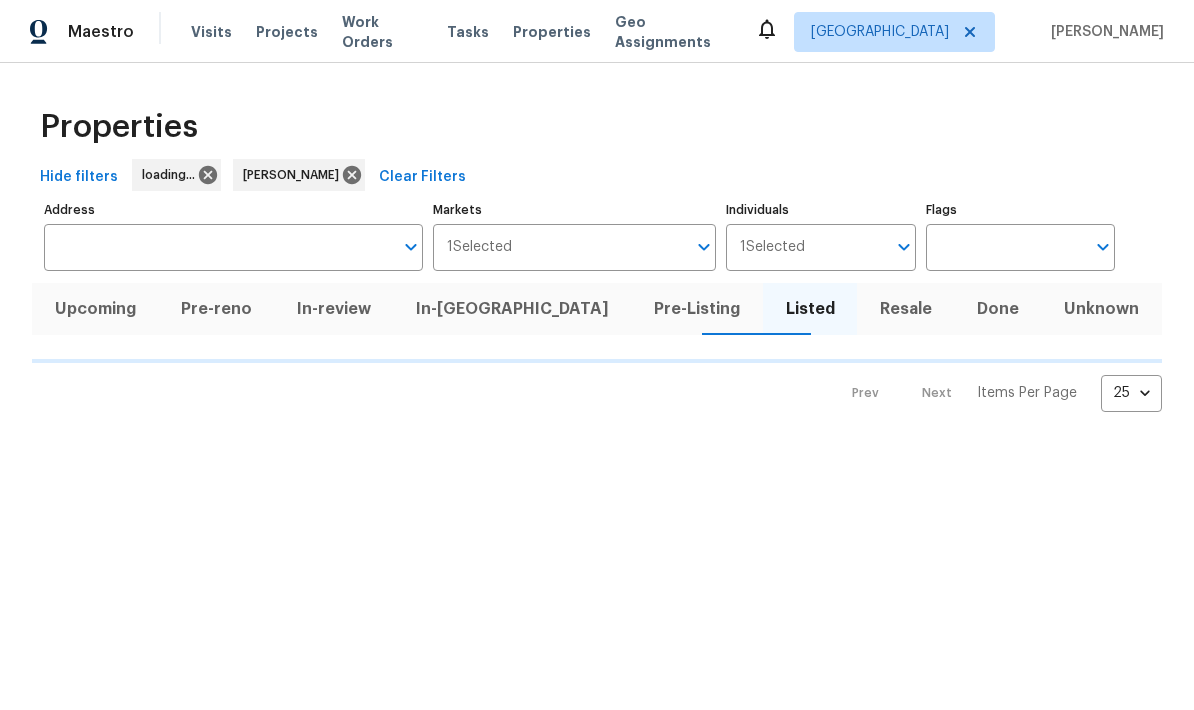 scroll, scrollTop: 0, scrollLeft: 0, axis: both 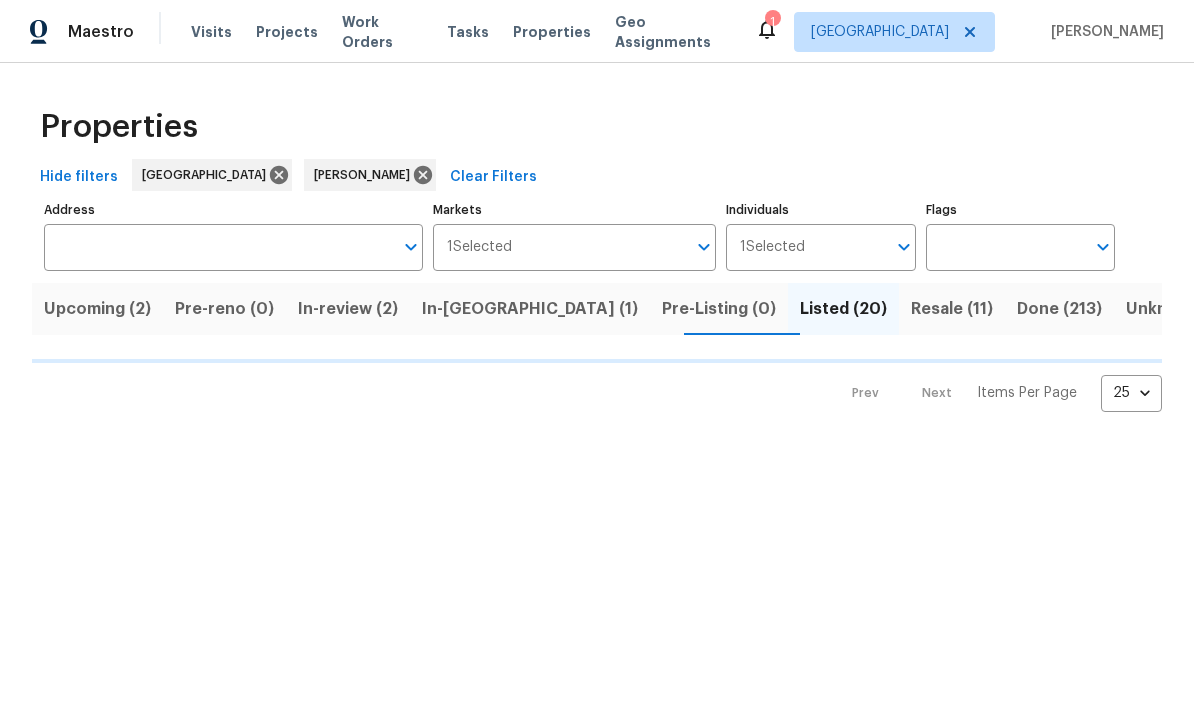 click on "Visits" at bounding box center [211, 32] 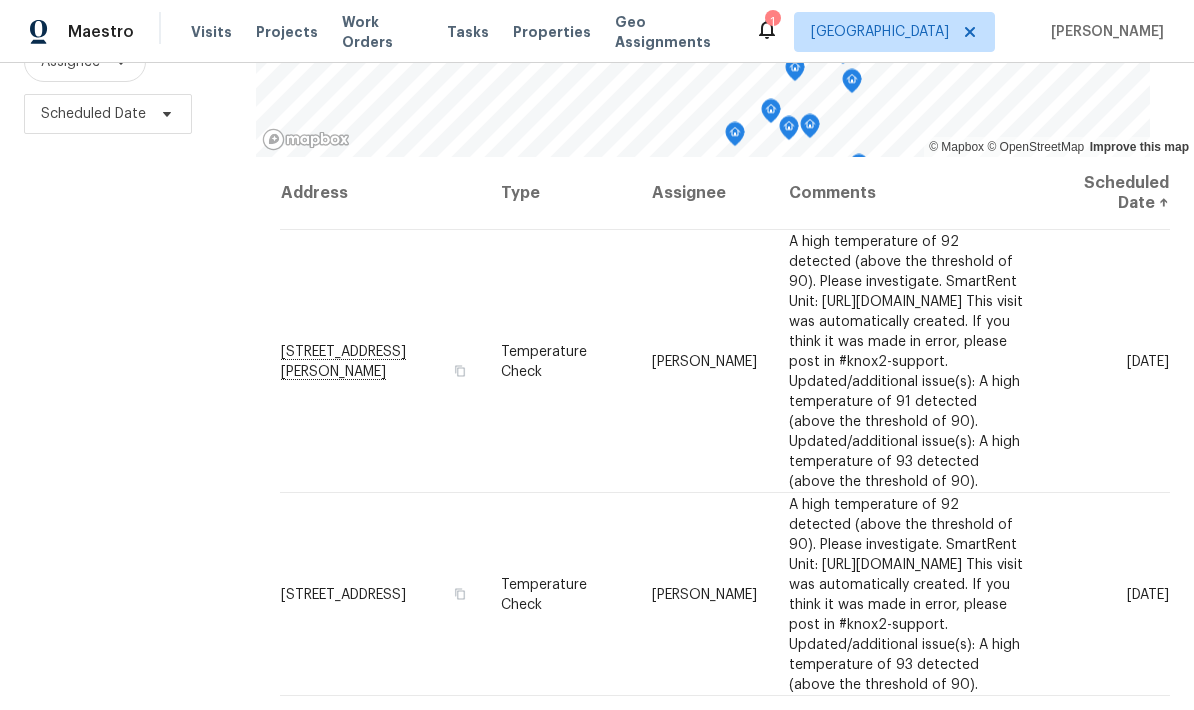 scroll, scrollTop: 265, scrollLeft: 0, axis: vertical 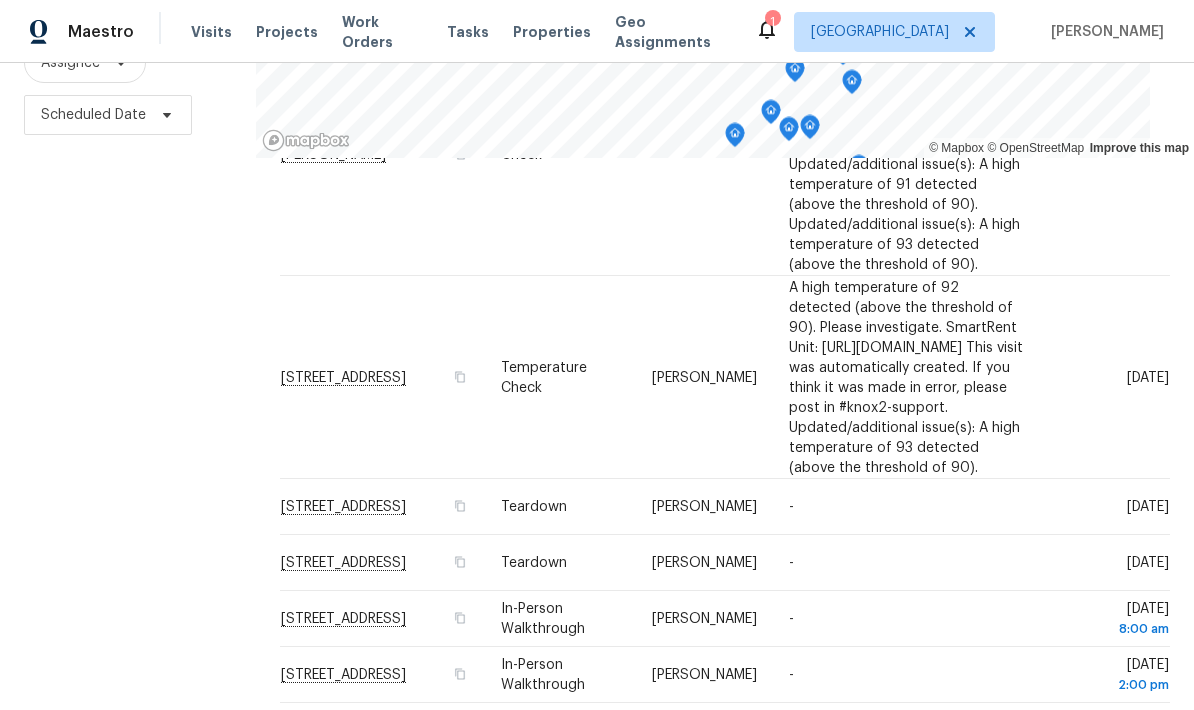 click 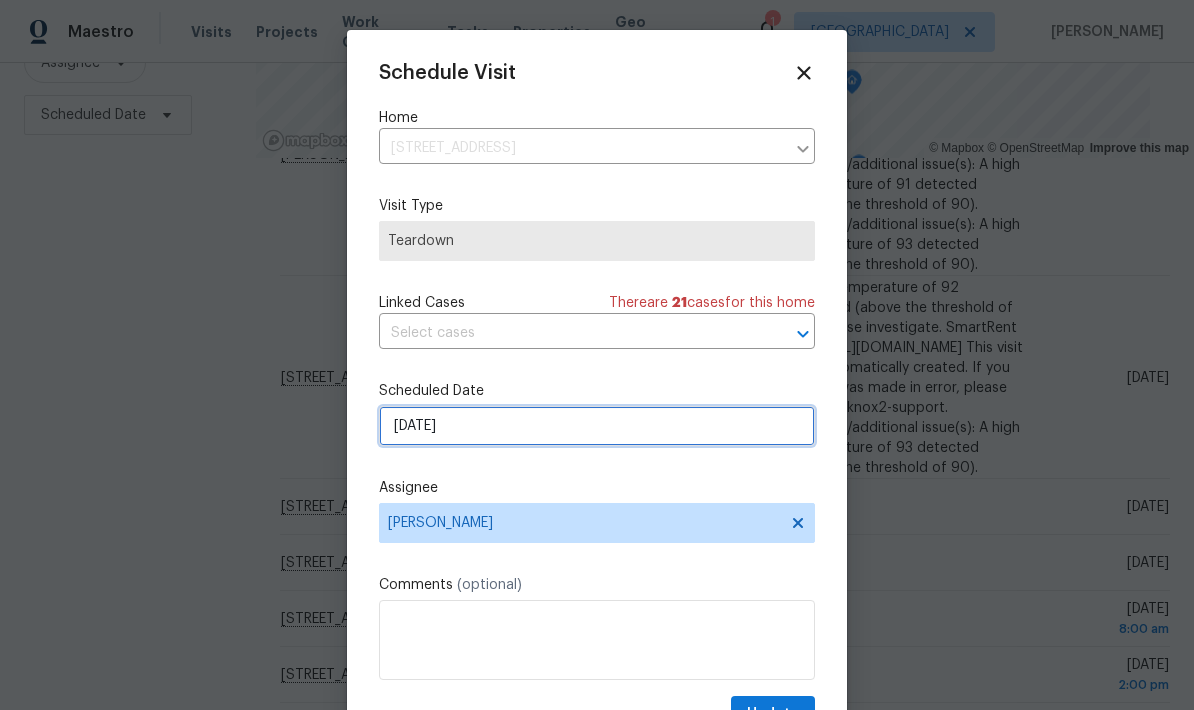 click on "7/16/2025" at bounding box center (597, 426) 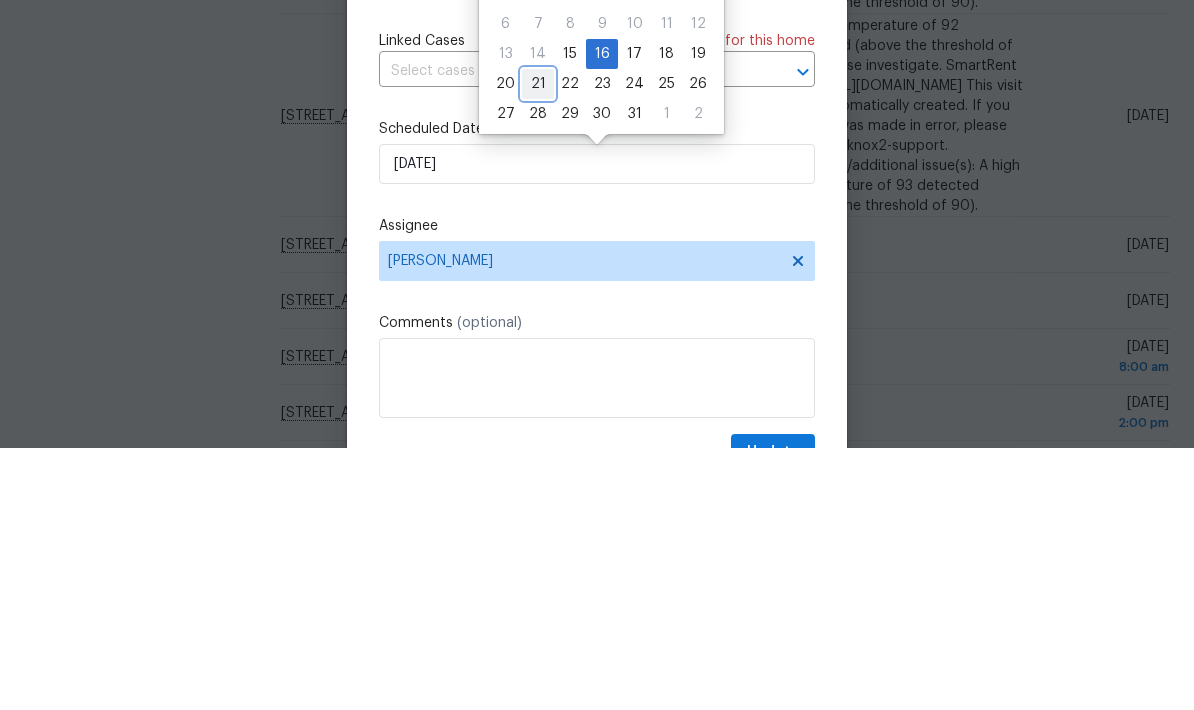 click on "21" at bounding box center (538, 346) 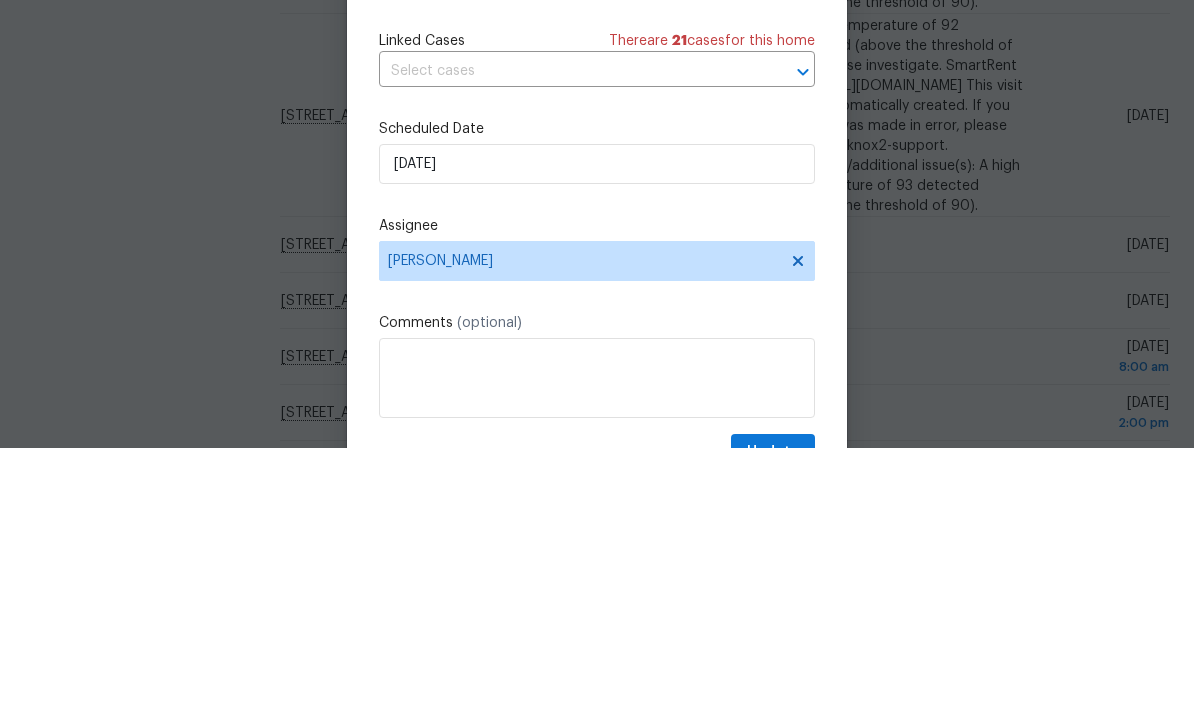 scroll, scrollTop: 80, scrollLeft: 0, axis: vertical 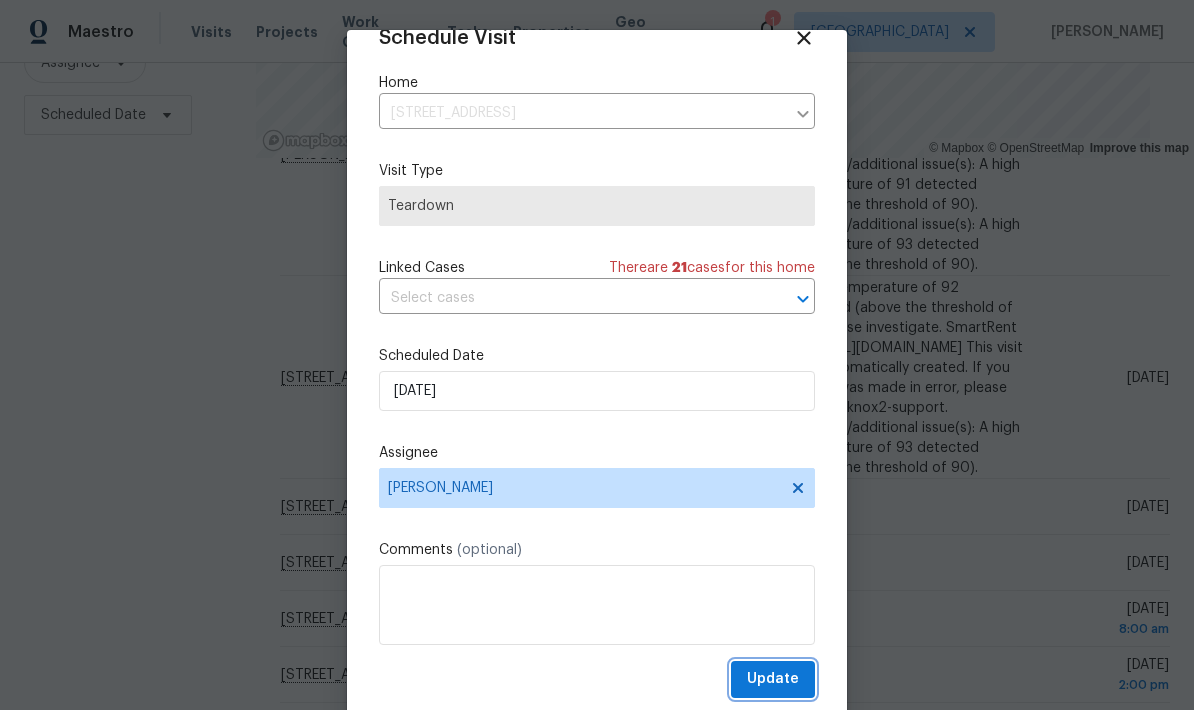 click on "Update" at bounding box center (773, 679) 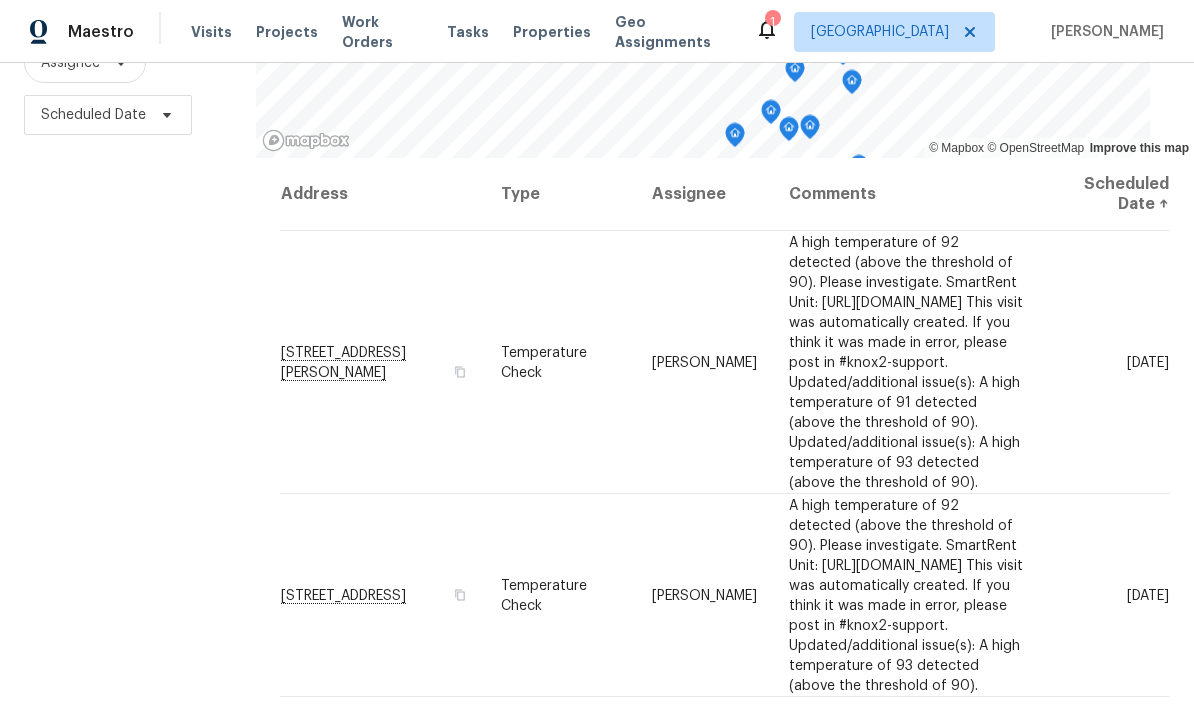 scroll, scrollTop: 0, scrollLeft: 0, axis: both 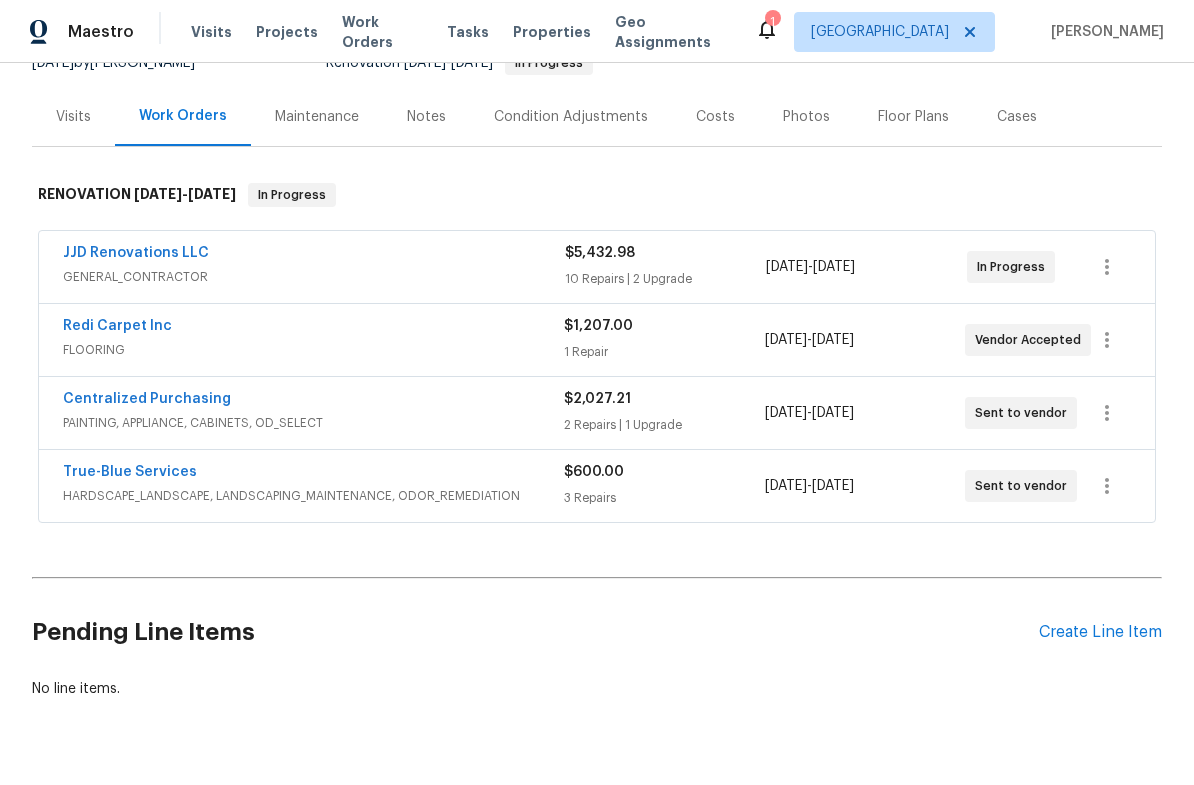 click on "True-Blue Services" at bounding box center (130, 472) 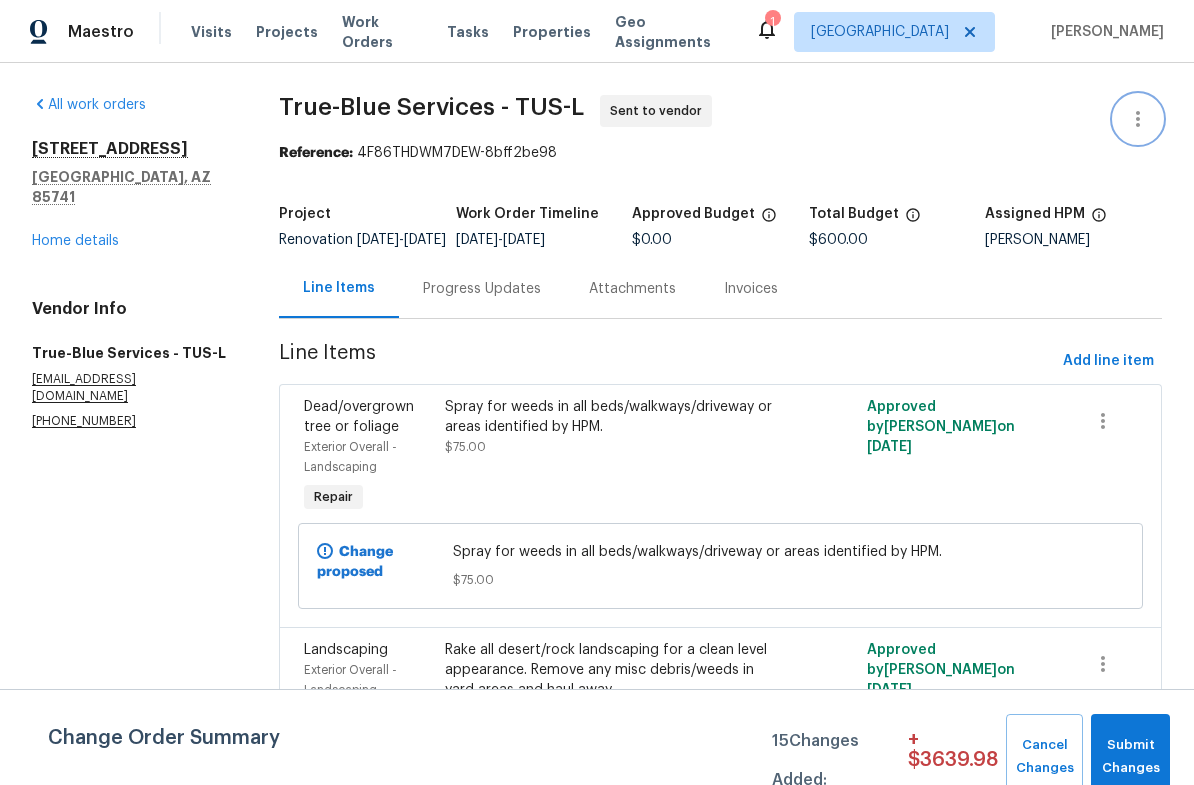 click 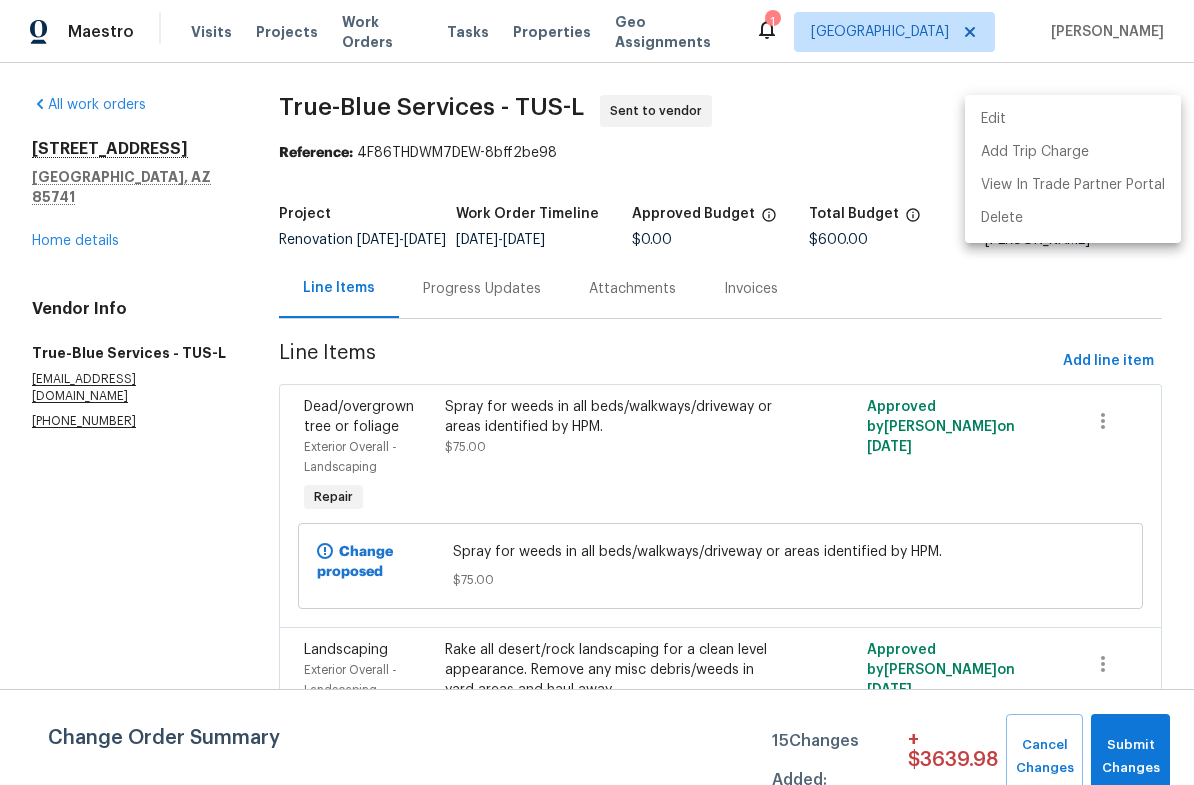 click on "Edit" at bounding box center [1073, 119] 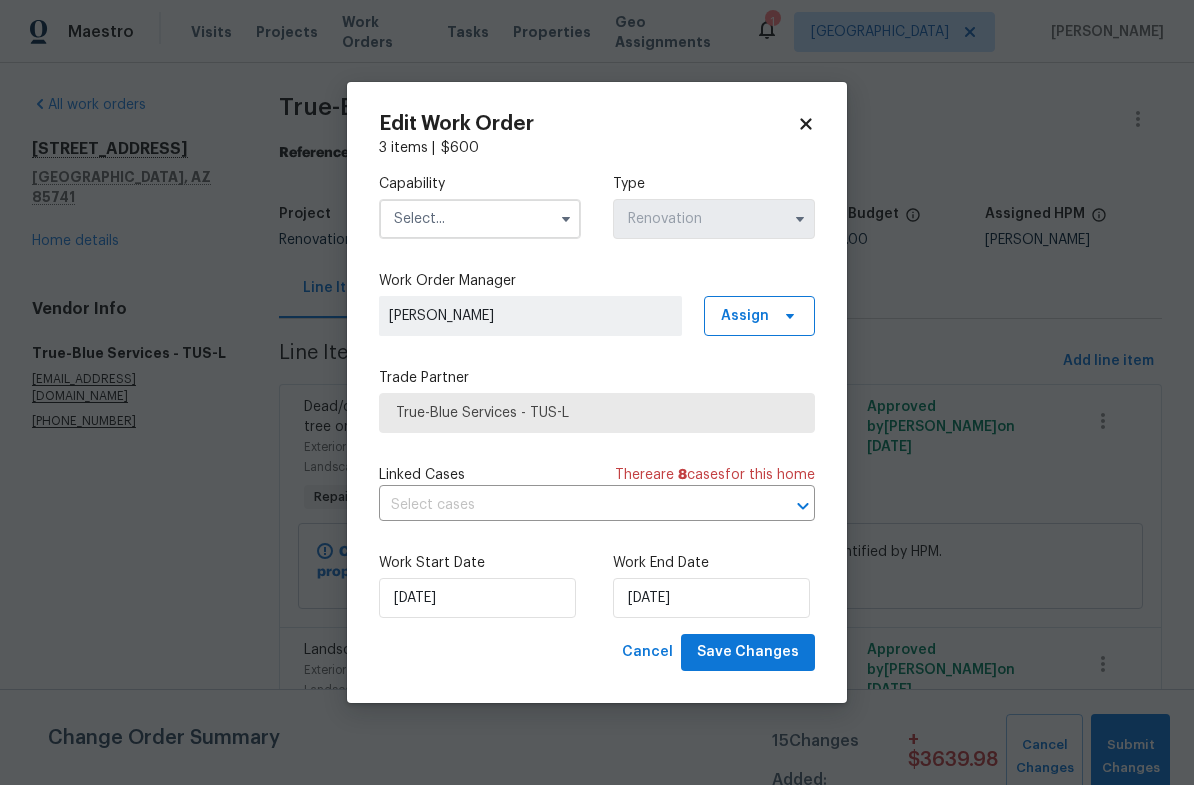 click at bounding box center (480, 219) 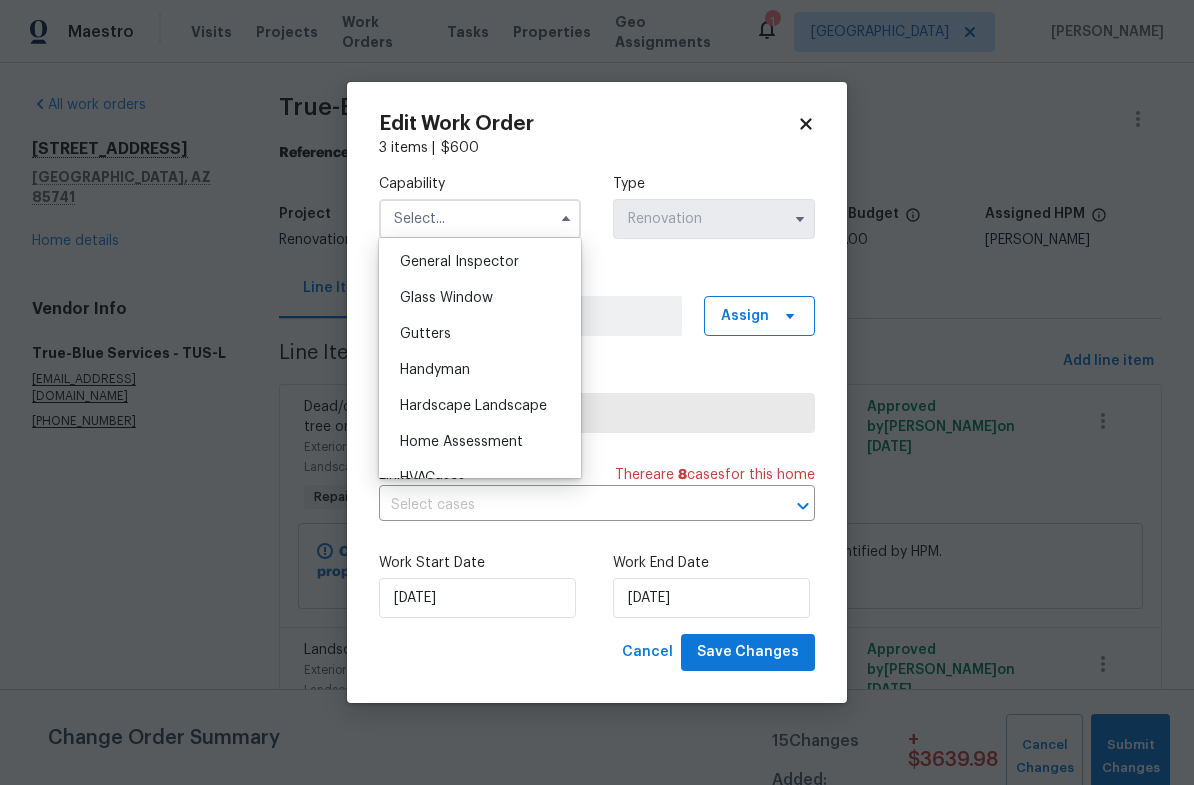 scroll, scrollTop: 996, scrollLeft: 0, axis: vertical 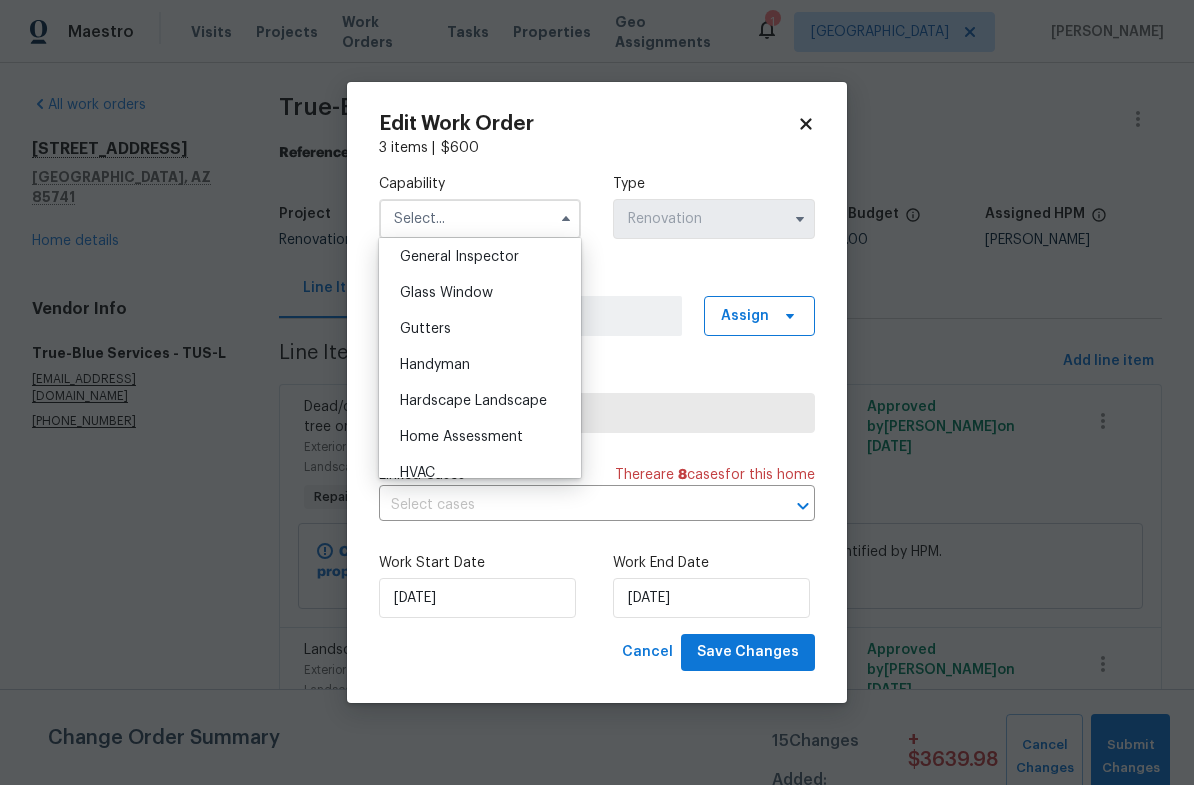 click on "Hardscape Landscape" at bounding box center [473, 401] 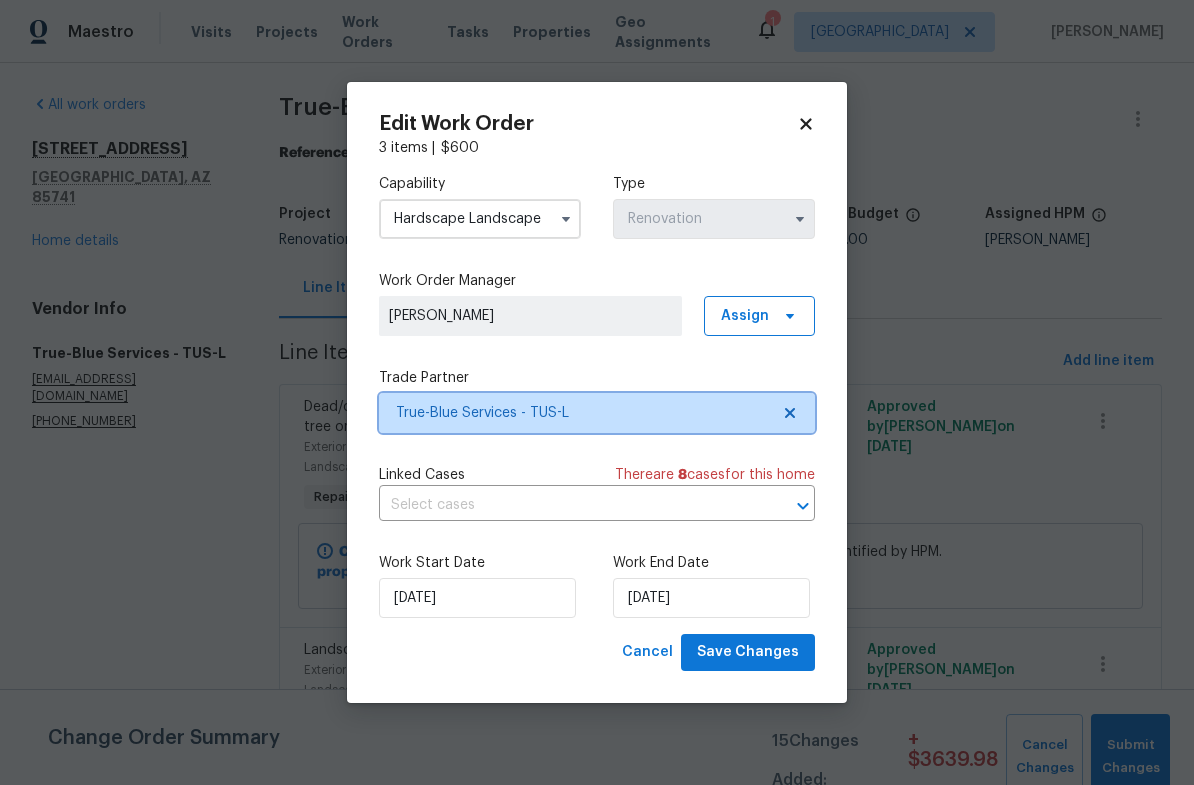click on "True-Blue Services - TUS-L" at bounding box center (582, 413) 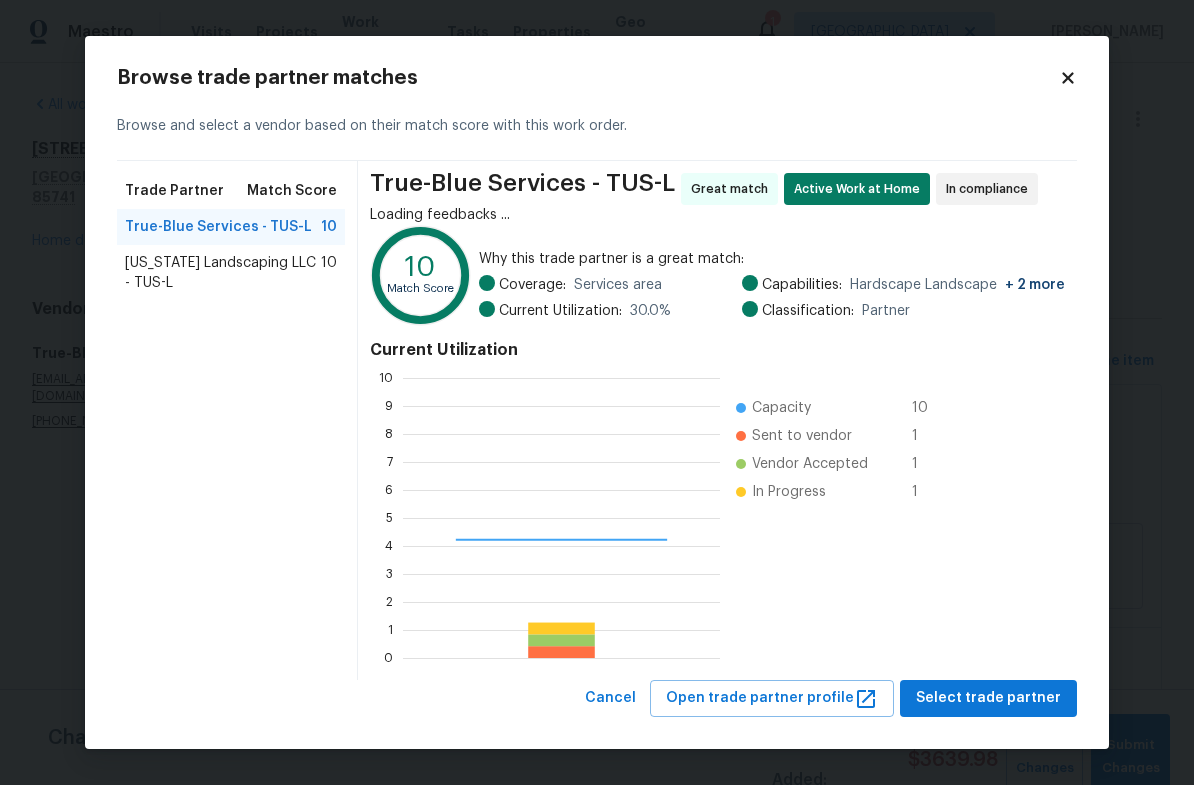 scroll, scrollTop: 2, scrollLeft: 2, axis: both 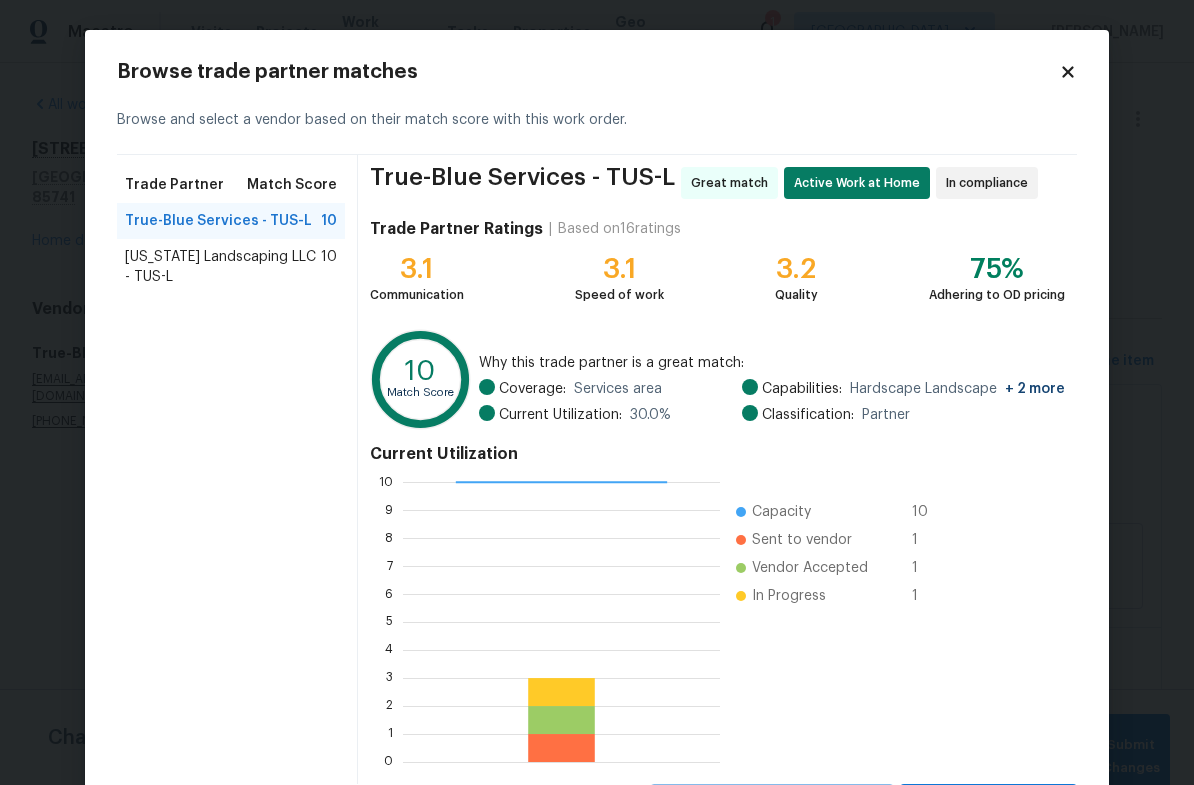 click on "Arizona Landscaping LLC - TUS-L" at bounding box center [223, 267] 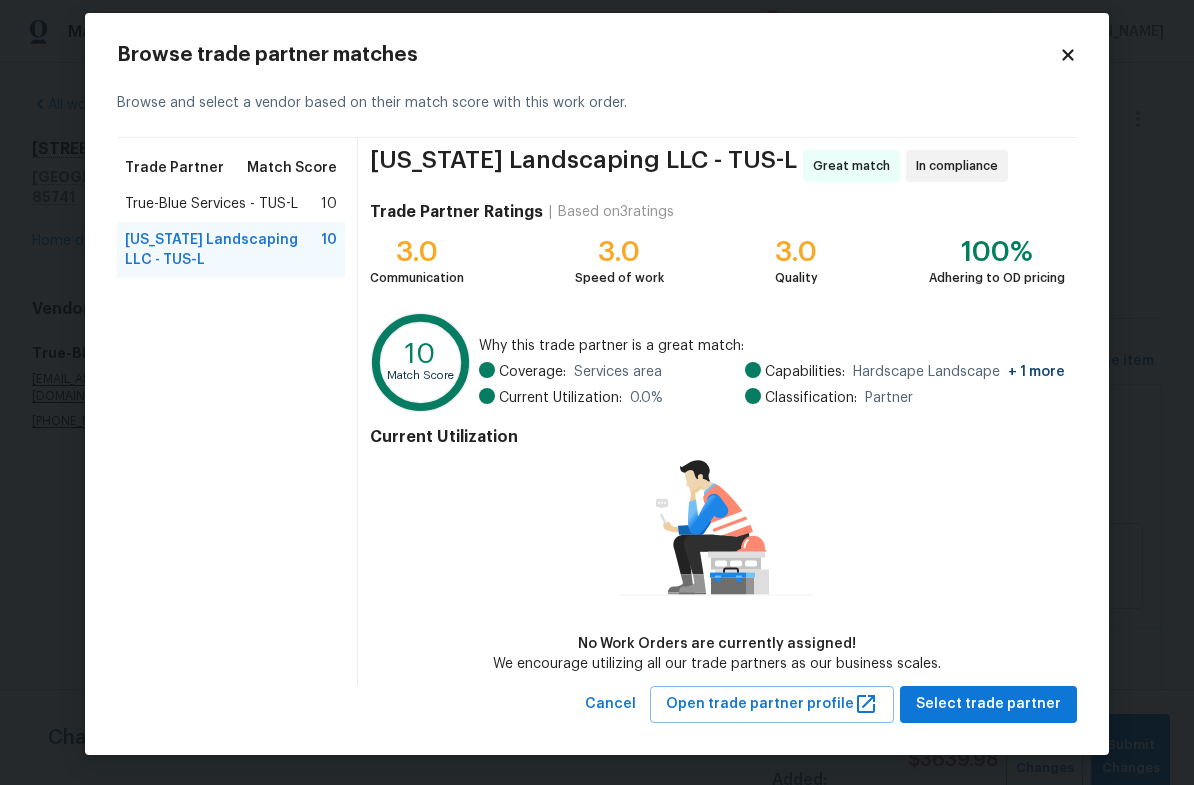 scroll, scrollTop: 16, scrollLeft: 0, axis: vertical 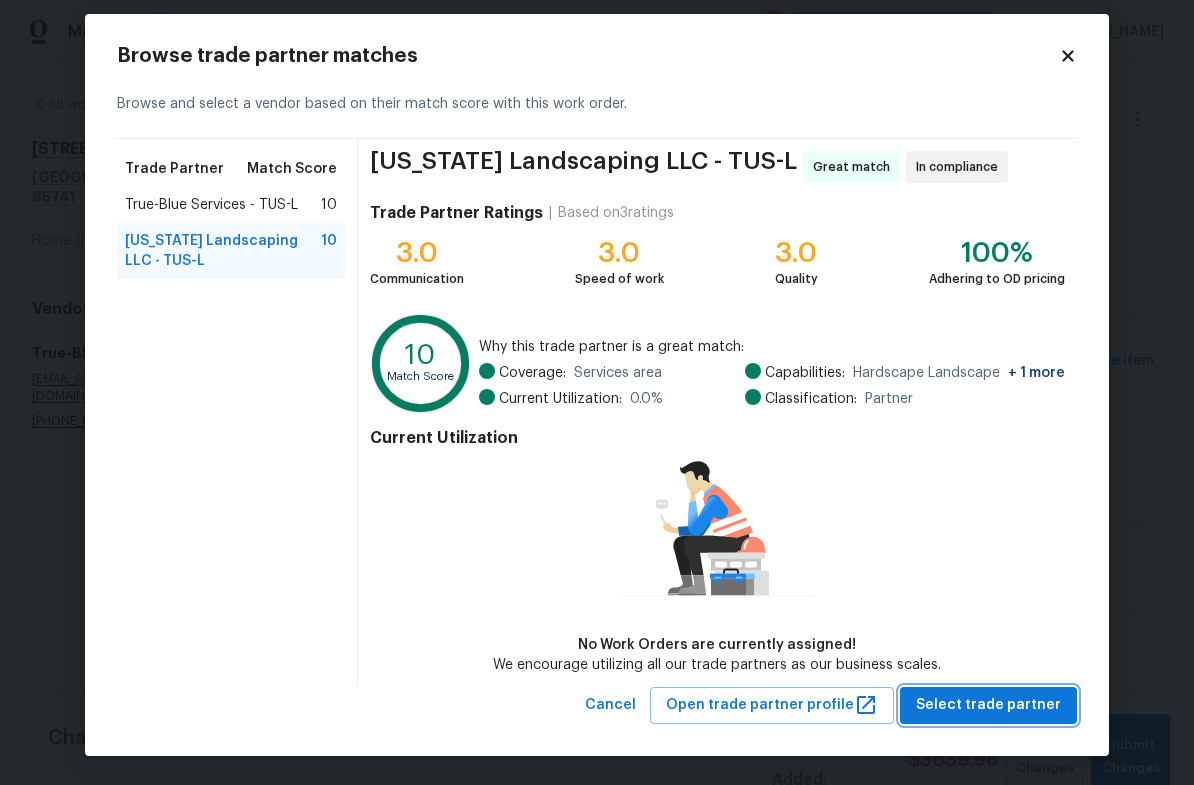 click on "Select trade partner" at bounding box center (988, 705) 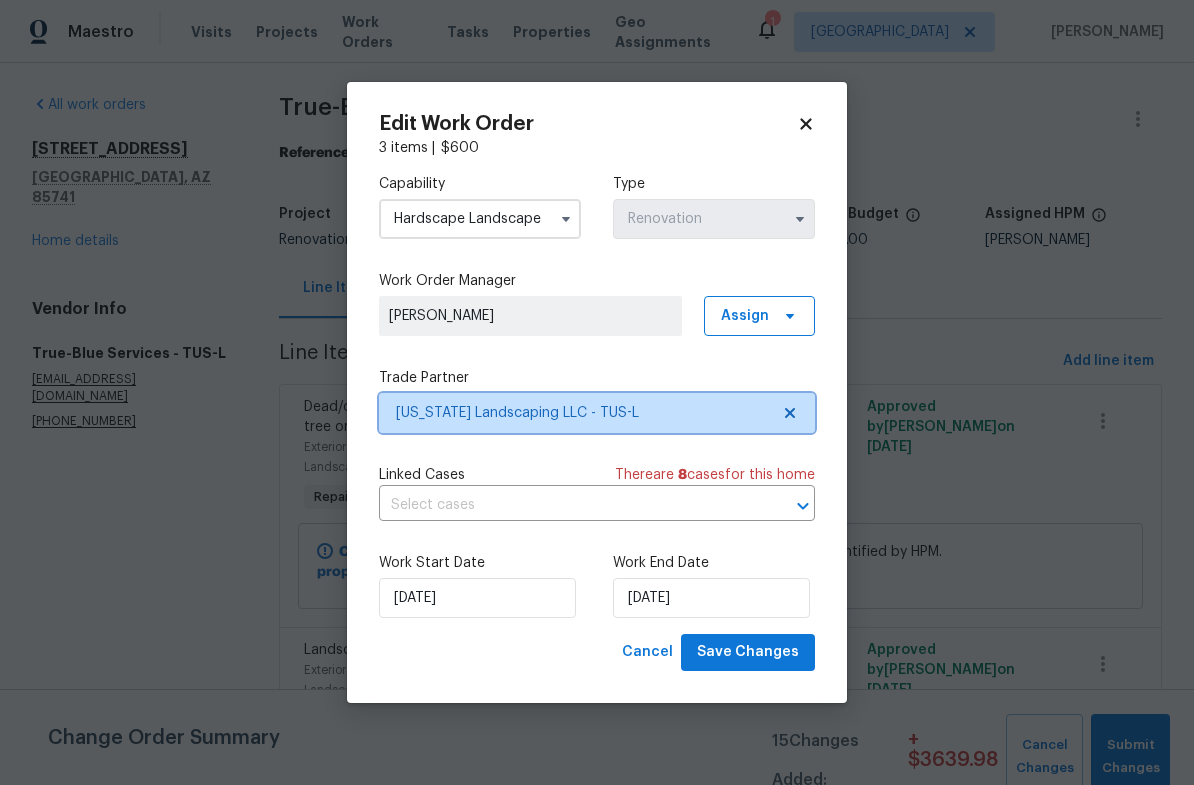 scroll, scrollTop: 0, scrollLeft: 0, axis: both 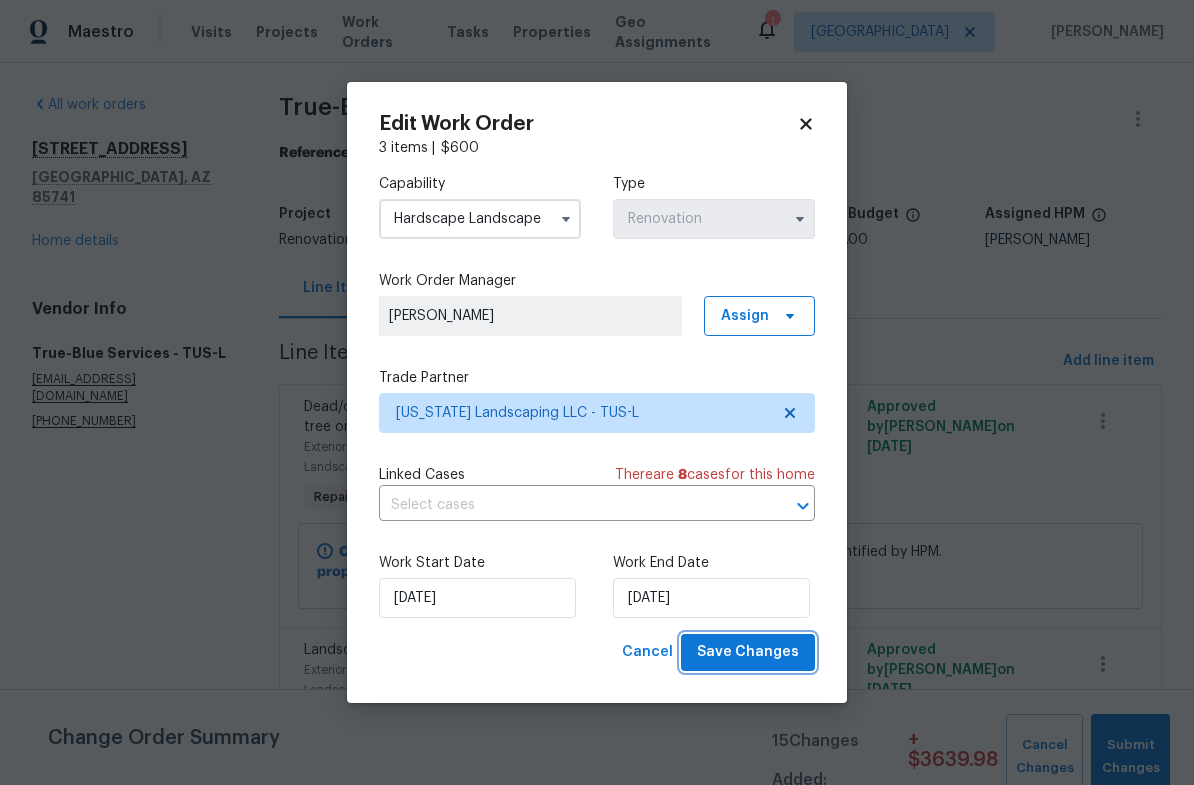 click on "Save Changes" at bounding box center [748, 652] 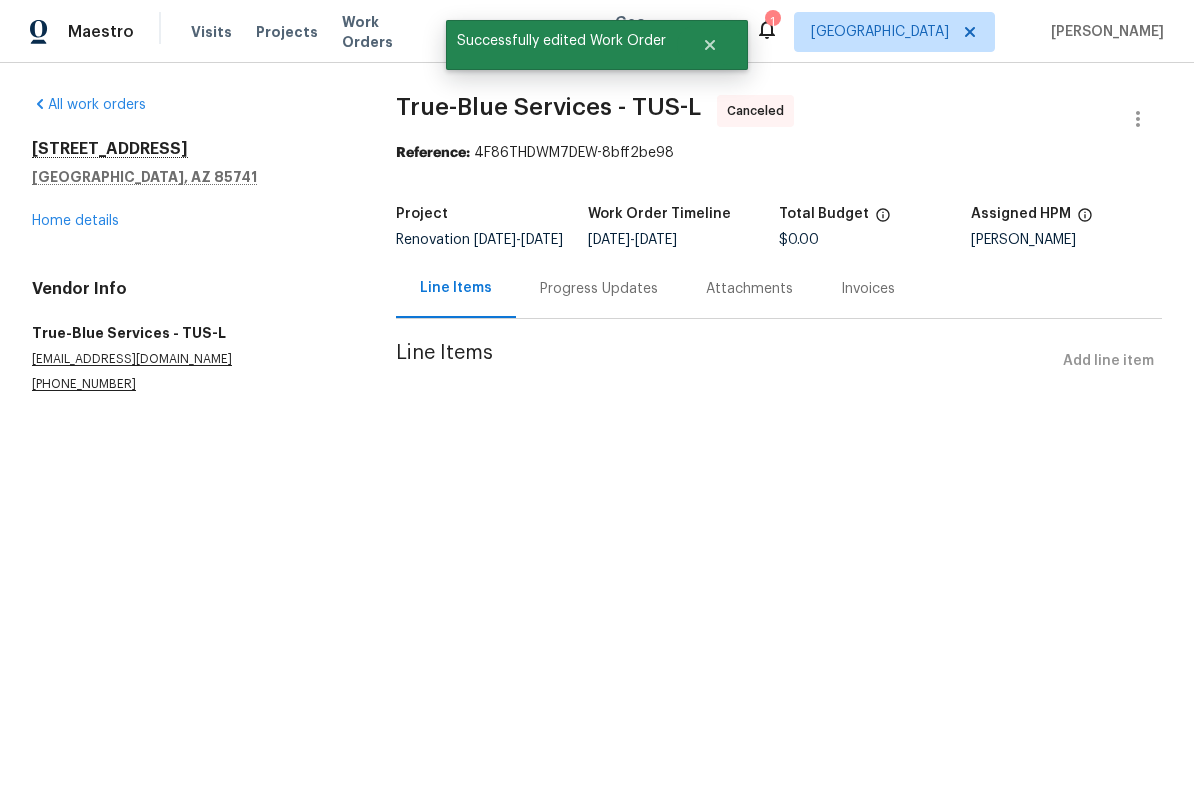 click on "Home details" at bounding box center (75, 221) 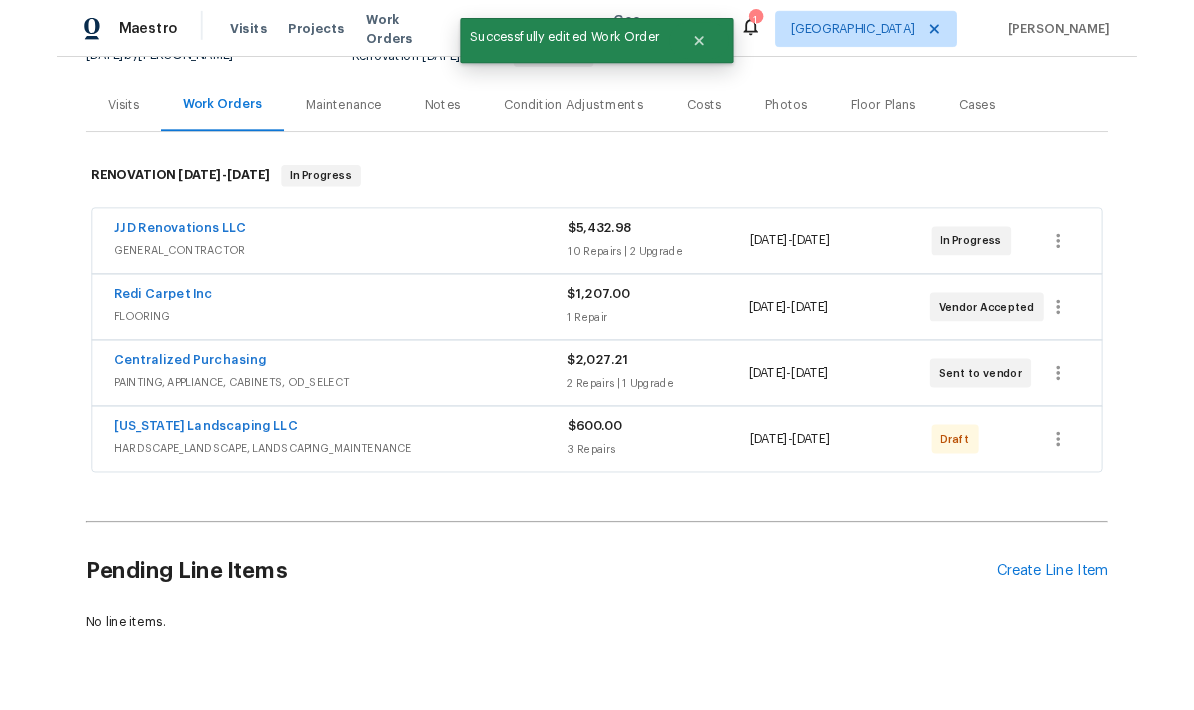 scroll, scrollTop: 216, scrollLeft: 0, axis: vertical 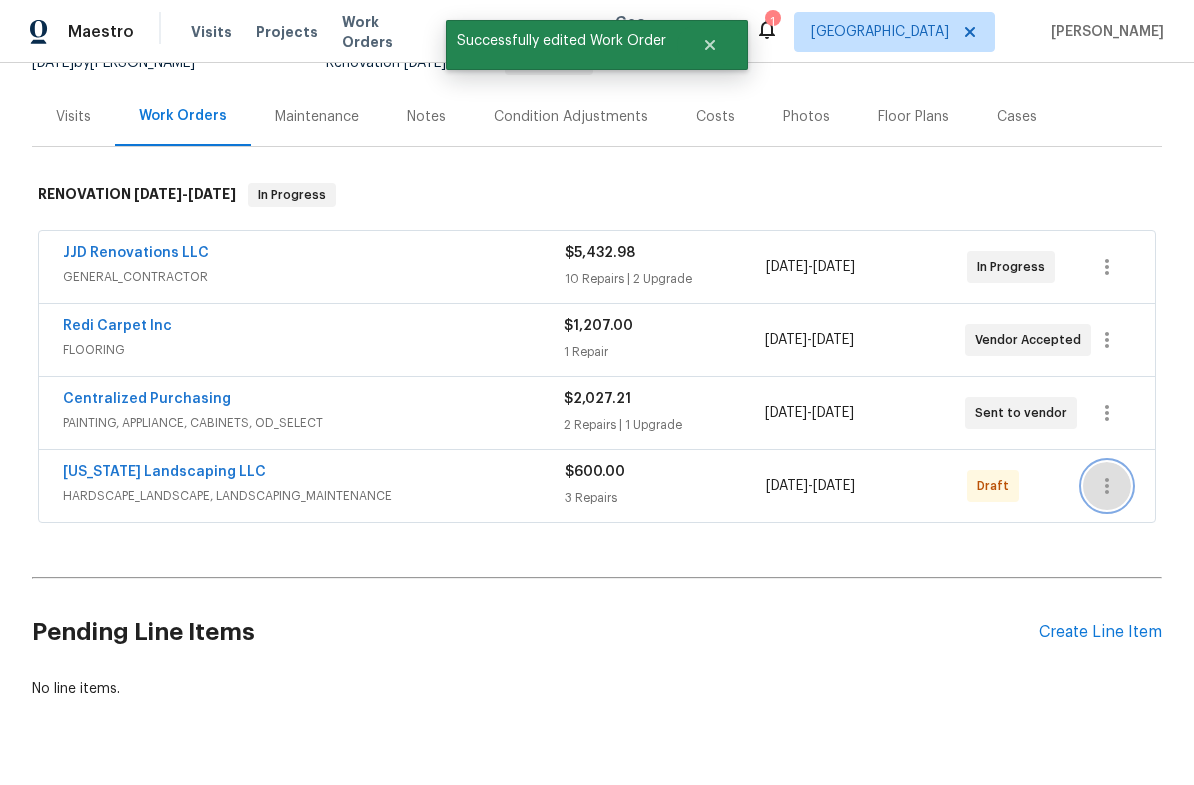 click 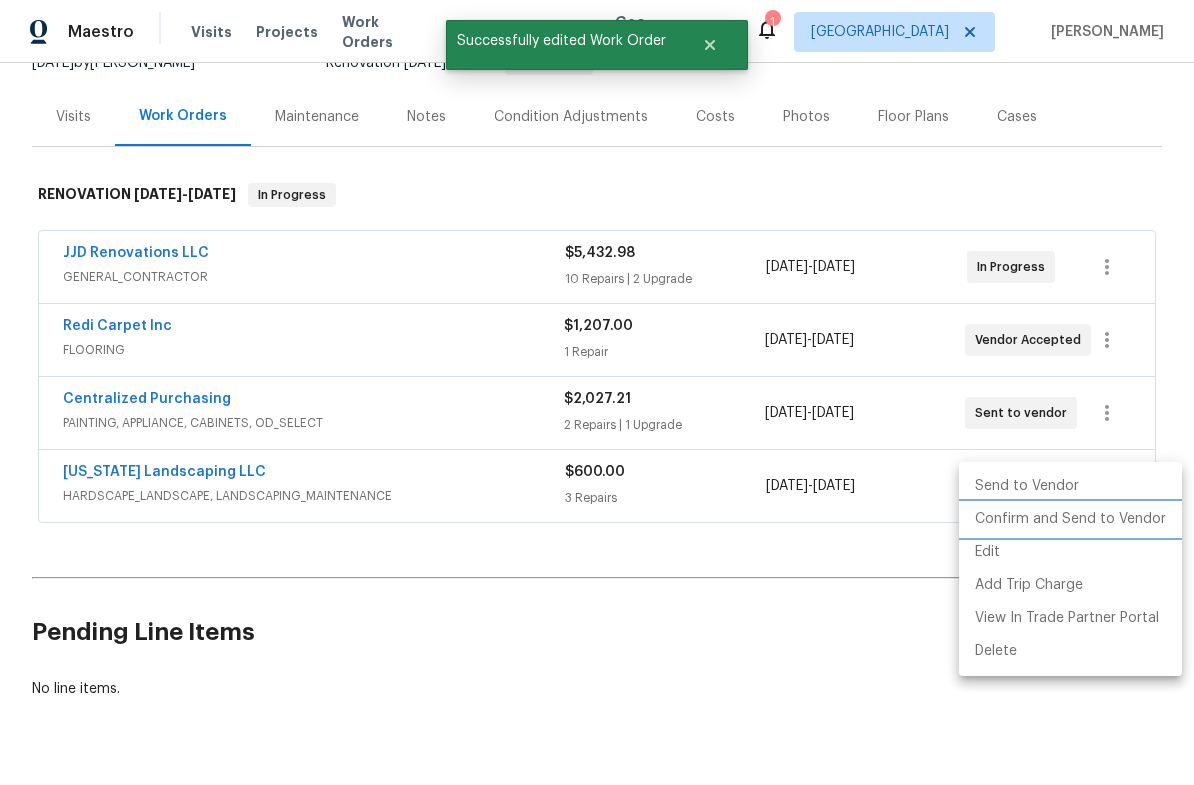 click on "Confirm and Send to Vendor" at bounding box center [1070, 519] 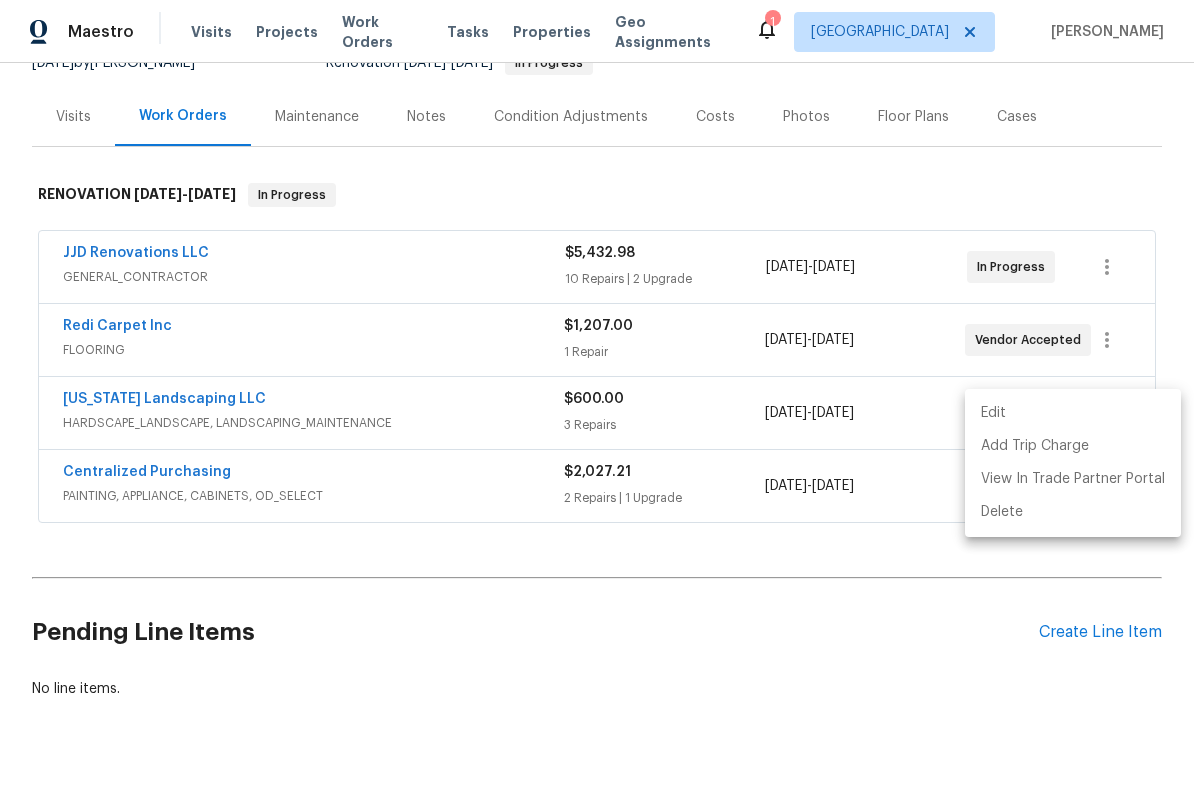 click at bounding box center [597, 392] 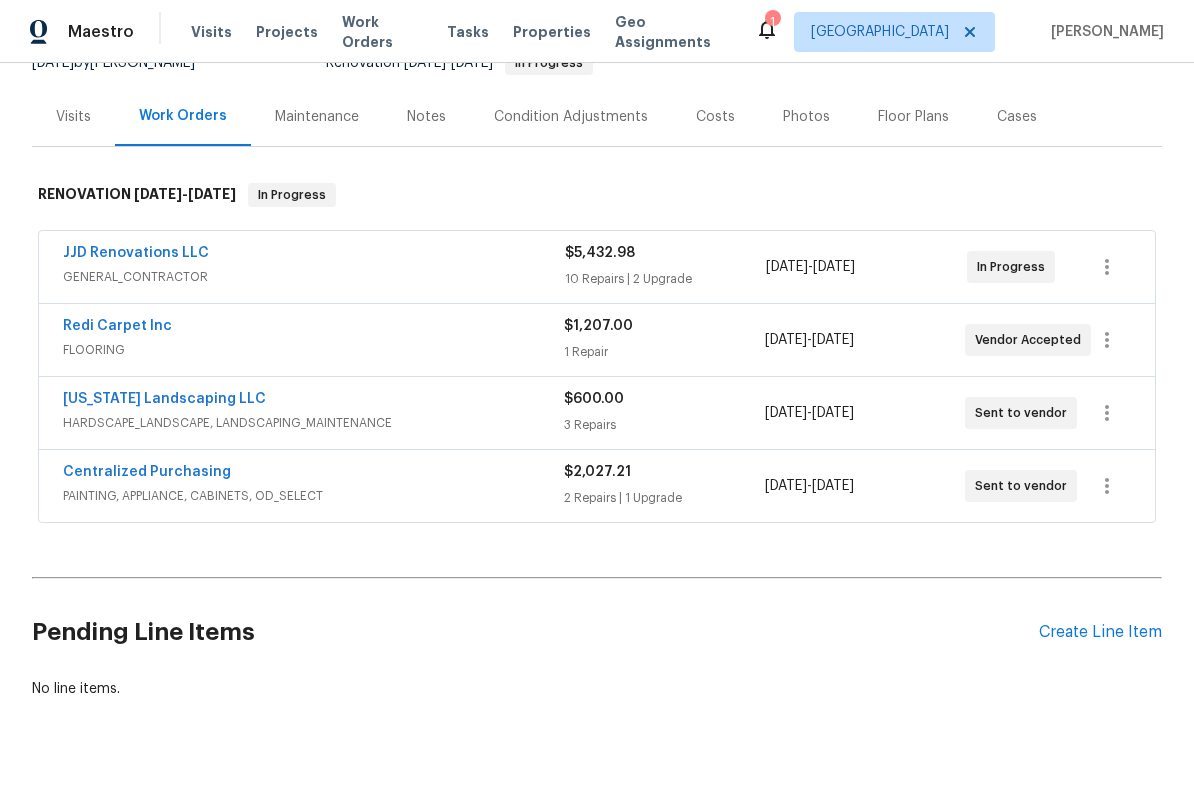 click on "Create Line Item" at bounding box center [1100, 632] 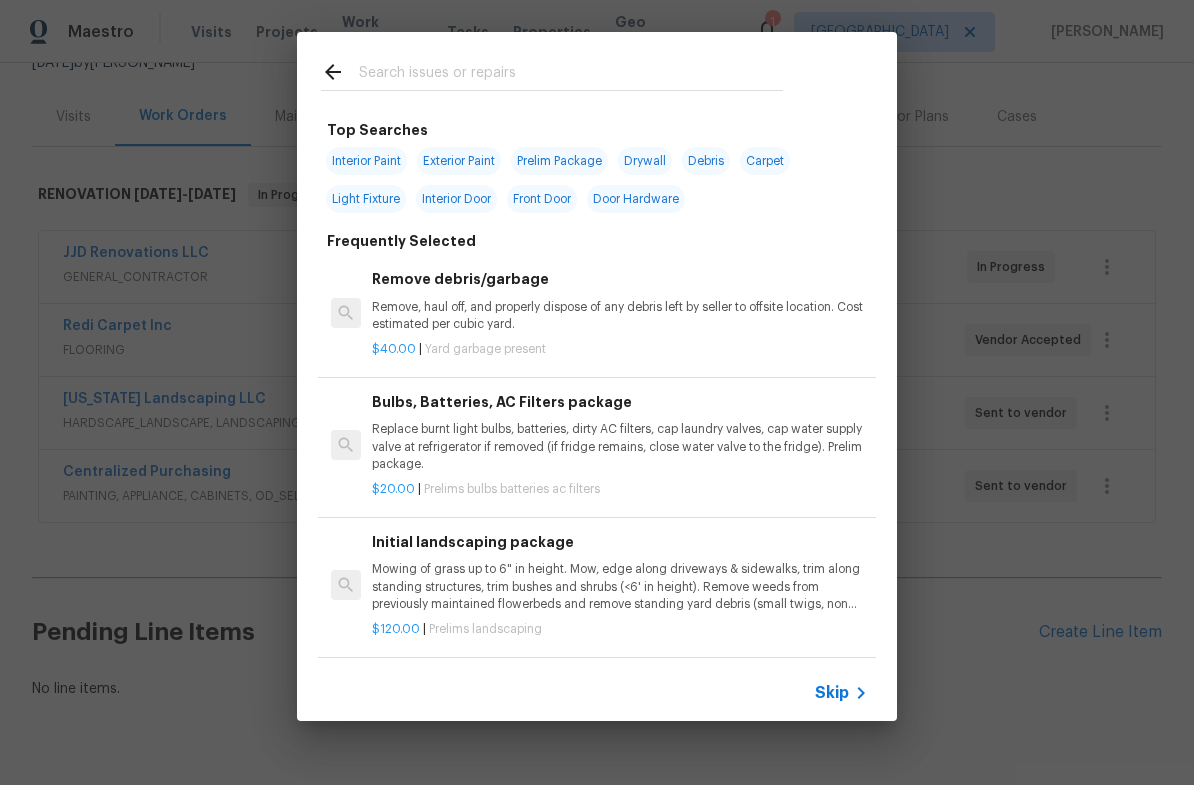 click at bounding box center [571, 75] 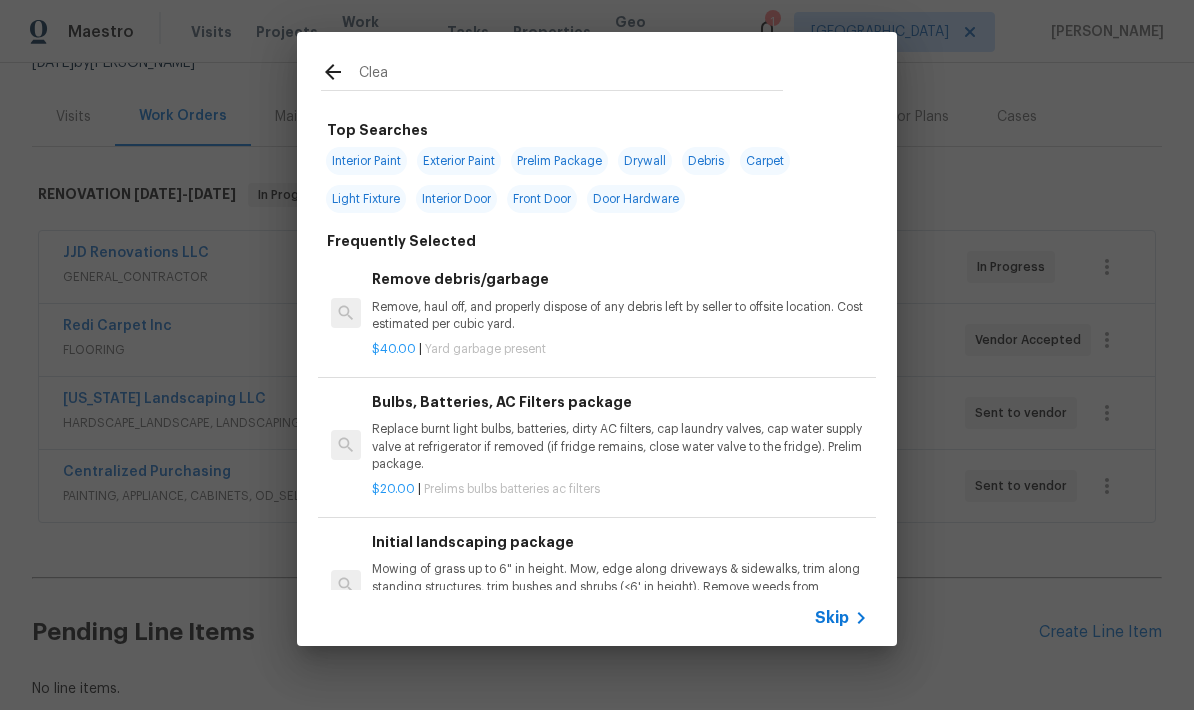 type on "Clean" 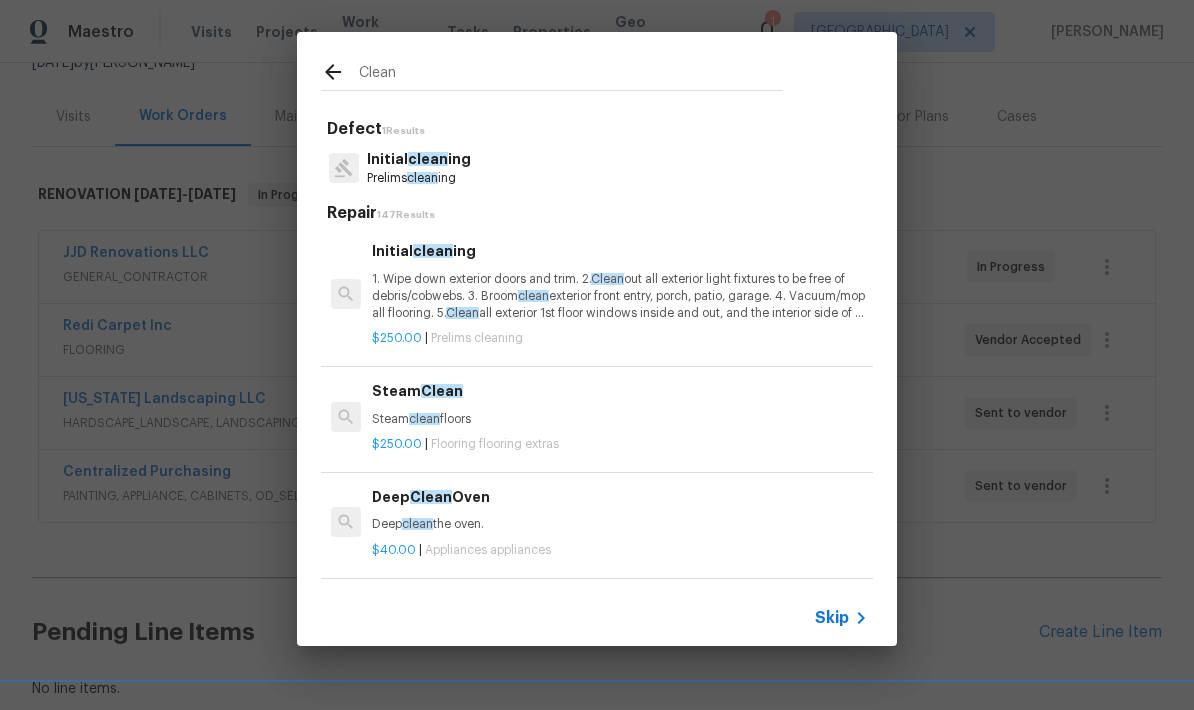 click on "1. Wipe down exterior doors and trim. 2.  Clean  out all exterior light fixtures to be free of debris/cobwebs. 3. Broom  clean  exterior front entry, porch, patio, garage. 4. Vacuum/mop all flooring. 5.  Clean  all exterior 1st floor windows inside and out, and the interior side of all above grade windows.  Clean  all tracks/frames. 6.  Clean  all air vent grills. 7.  Clean  all interior window, base, sill and trim. 8.  Clean  all switch/outlet plates and remove any paint. 9.  Clean  all light fixtures and ceiling fans. 10.  Clean  all doors, frames and trim. 11.  Clean  kitchen and laundry appliances - inside-outside and underneath. 12.  Clean  cabinetry inside and outside and top including drawers. 13.  Clean  counters, sinks, plumbing fixtures, toilets seat to remain down. 14.  Clean  showers, tubs, surrounds, wall tile free of grime and soap scum. 15.  Clean  window coverings if left in place. 16.  Clean  baseboards. 17.  Clean" at bounding box center (620, 296) 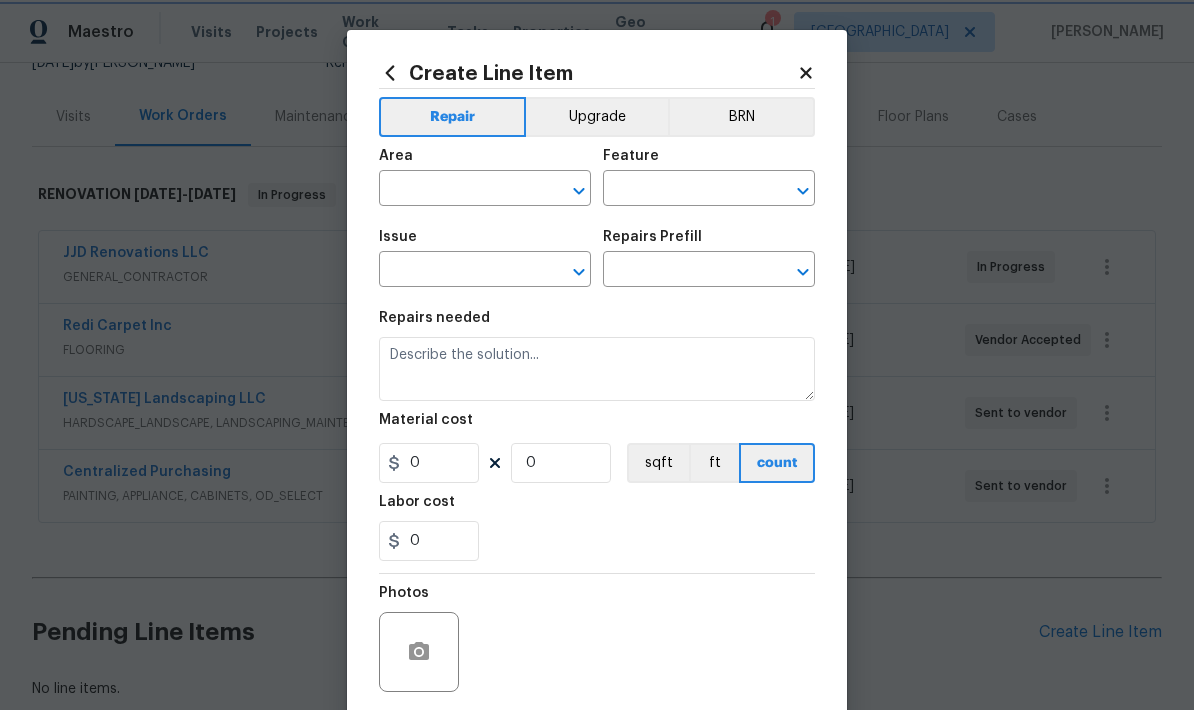 type on "Home Readiness Packages" 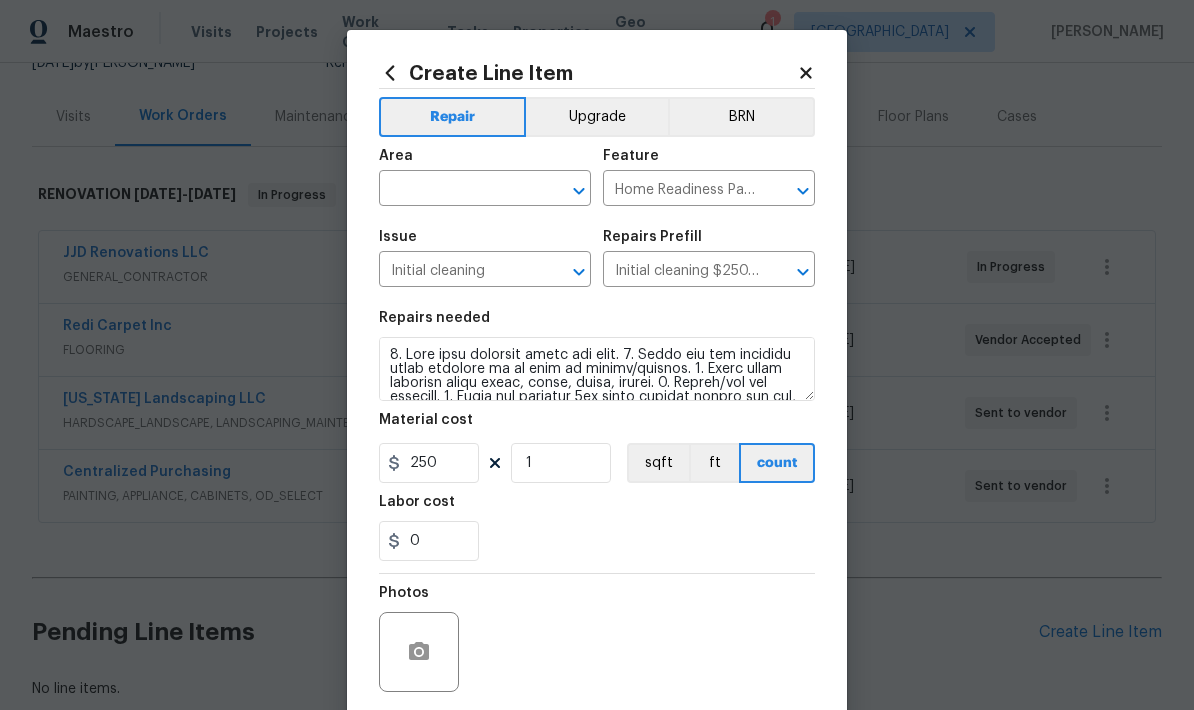 click at bounding box center [457, 190] 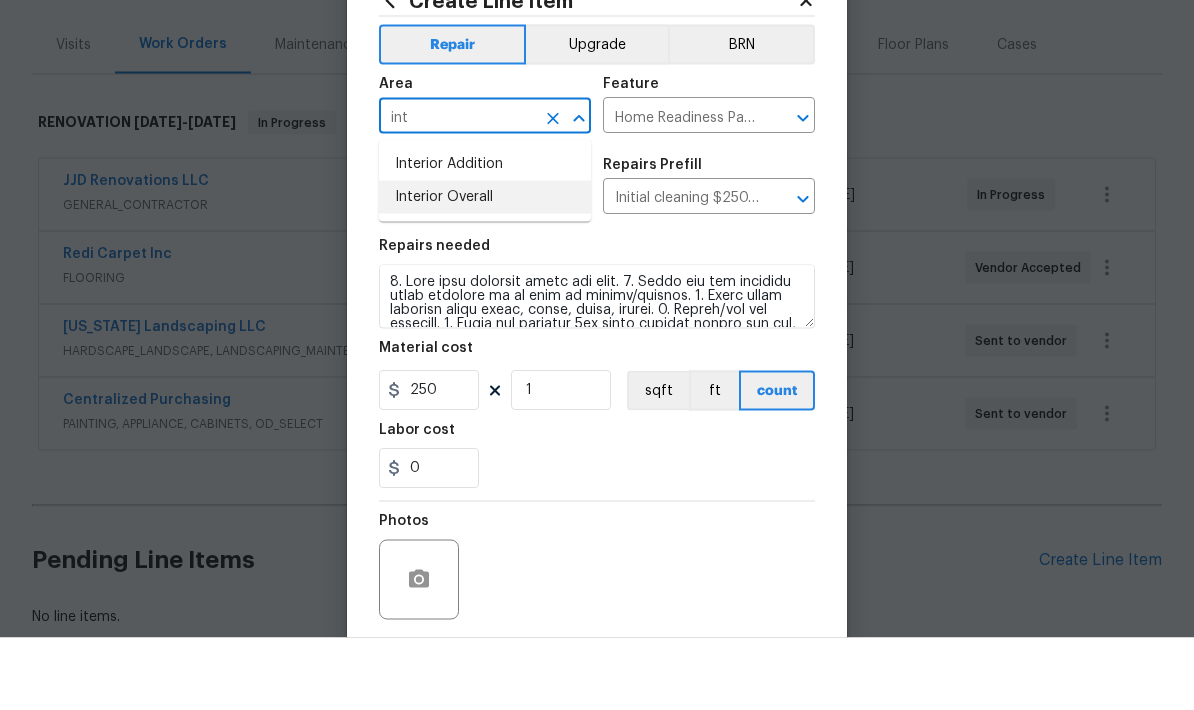 click on "Interior Overall" at bounding box center [485, 269] 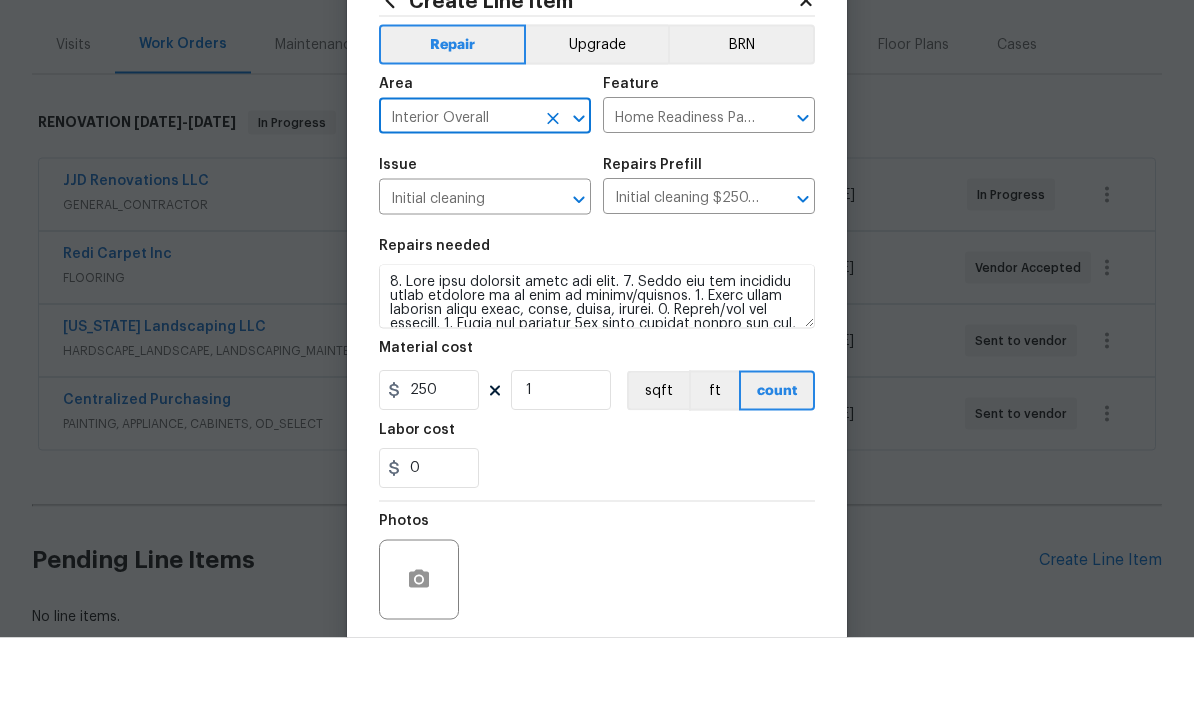 scroll, scrollTop: 73, scrollLeft: 0, axis: vertical 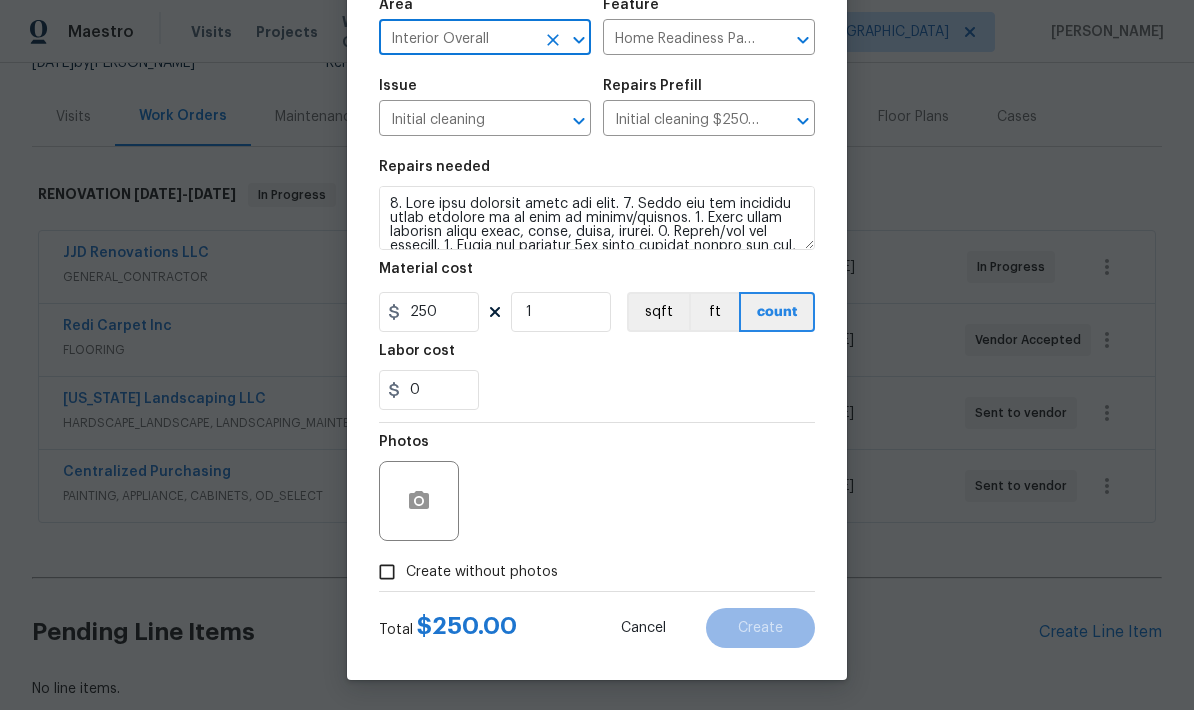 click on "Create without photos" at bounding box center [387, 572] 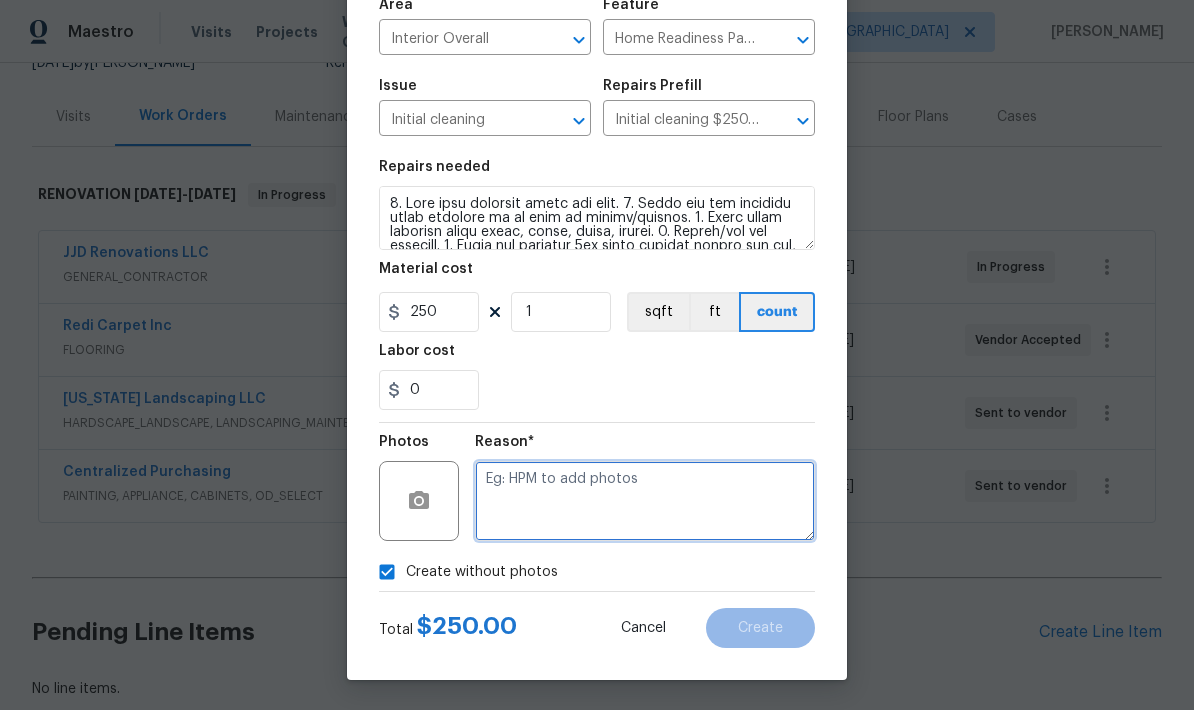 click at bounding box center [645, 501] 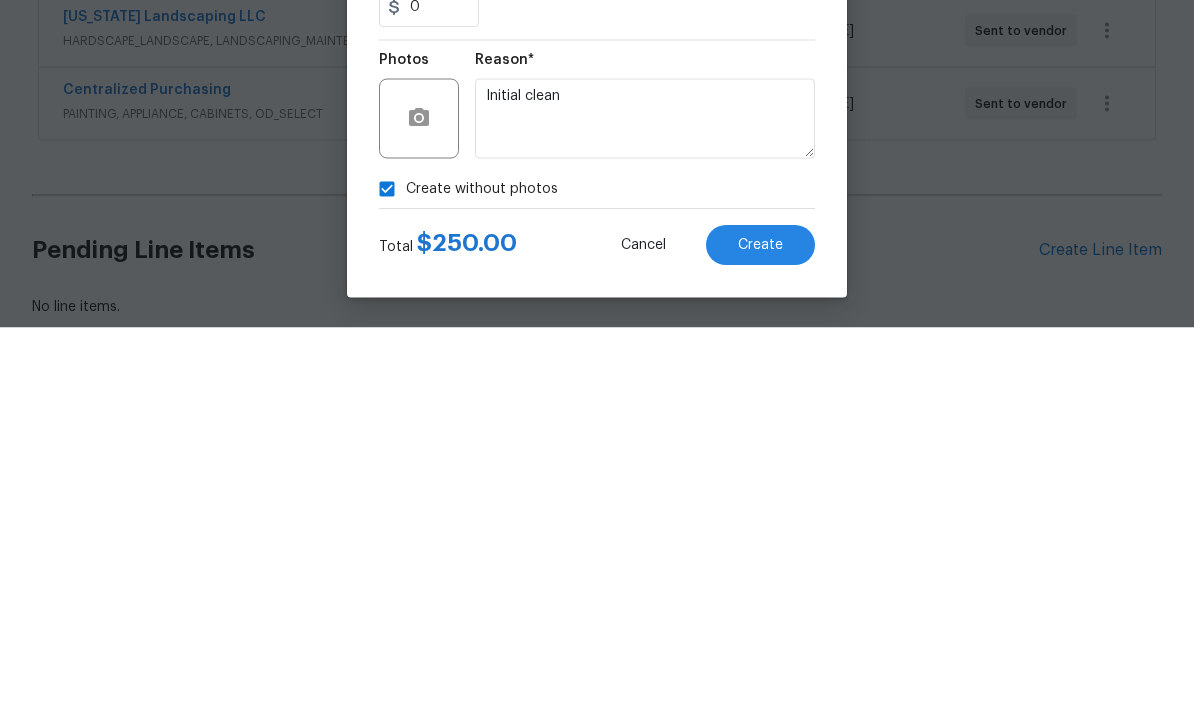 scroll, scrollTop: 80, scrollLeft: 0, axis: vertical 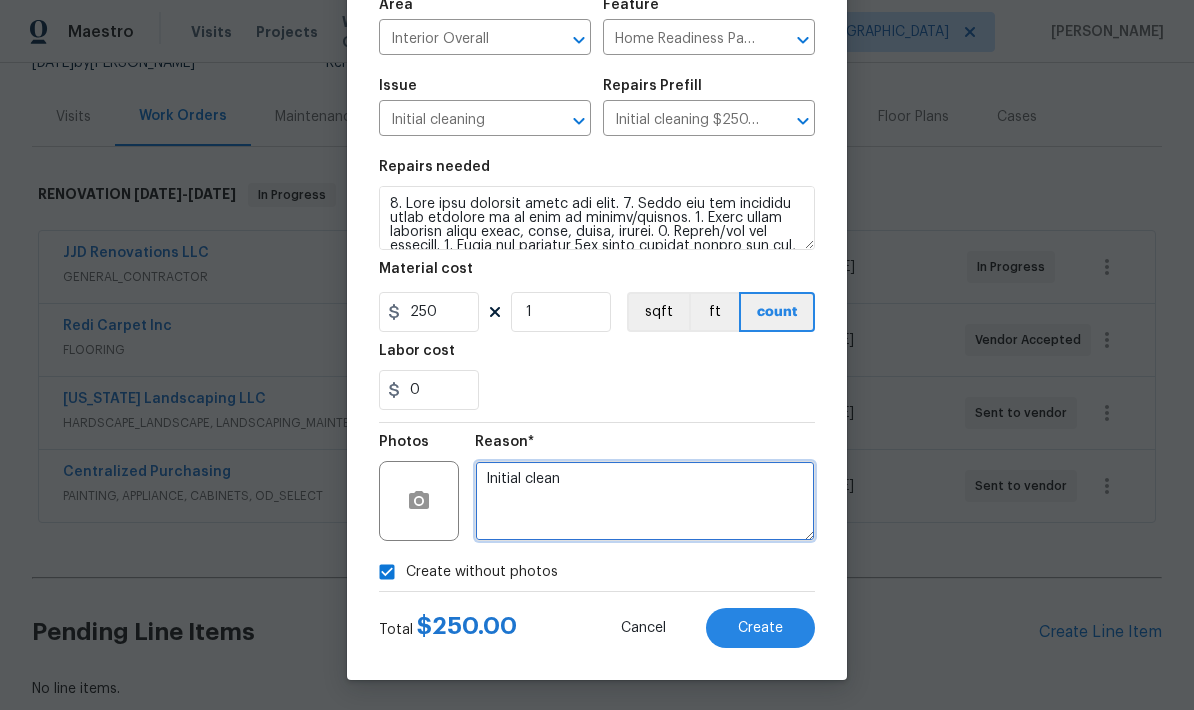 type on "Initial clean" 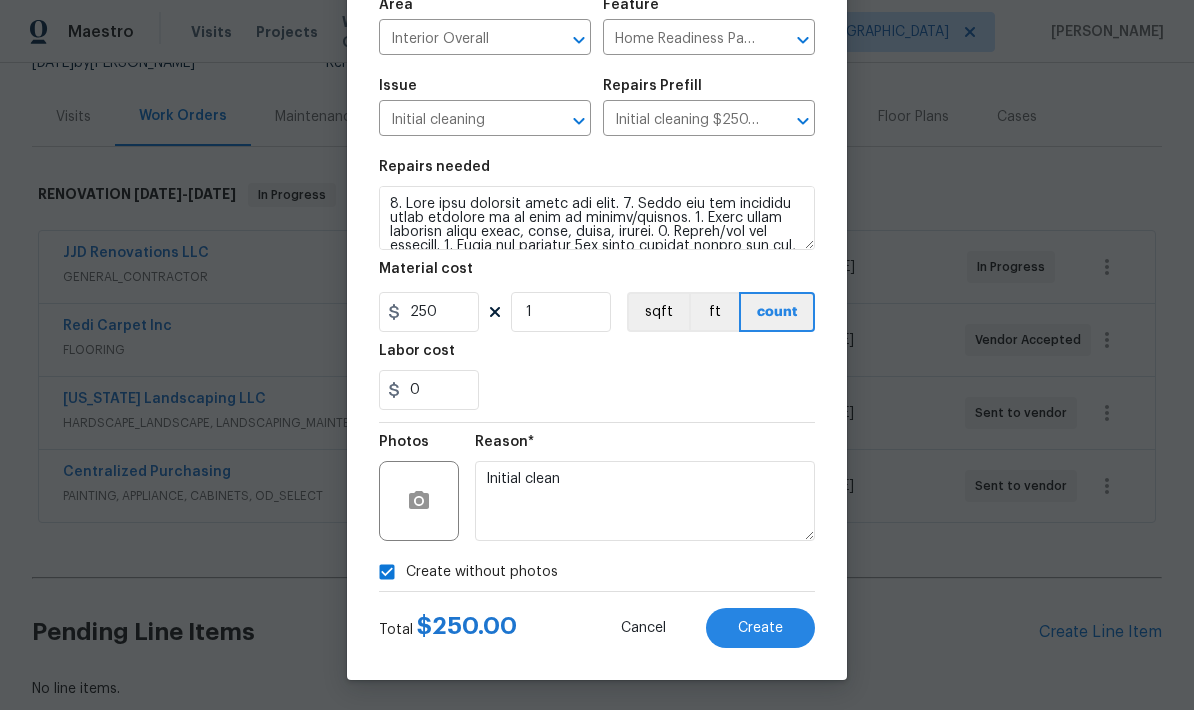 click on "Create" at bounding box center [760, 628] 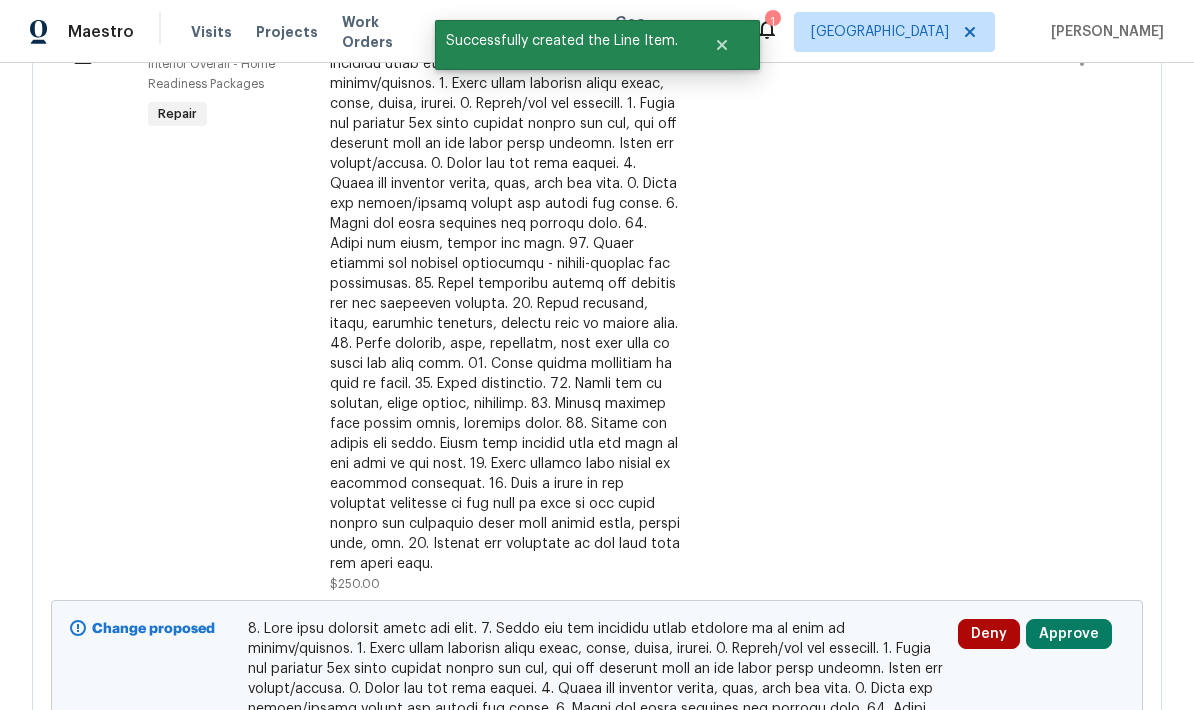 scroll, scrollTop: 918, scrollLeft: 0, axis: vertical 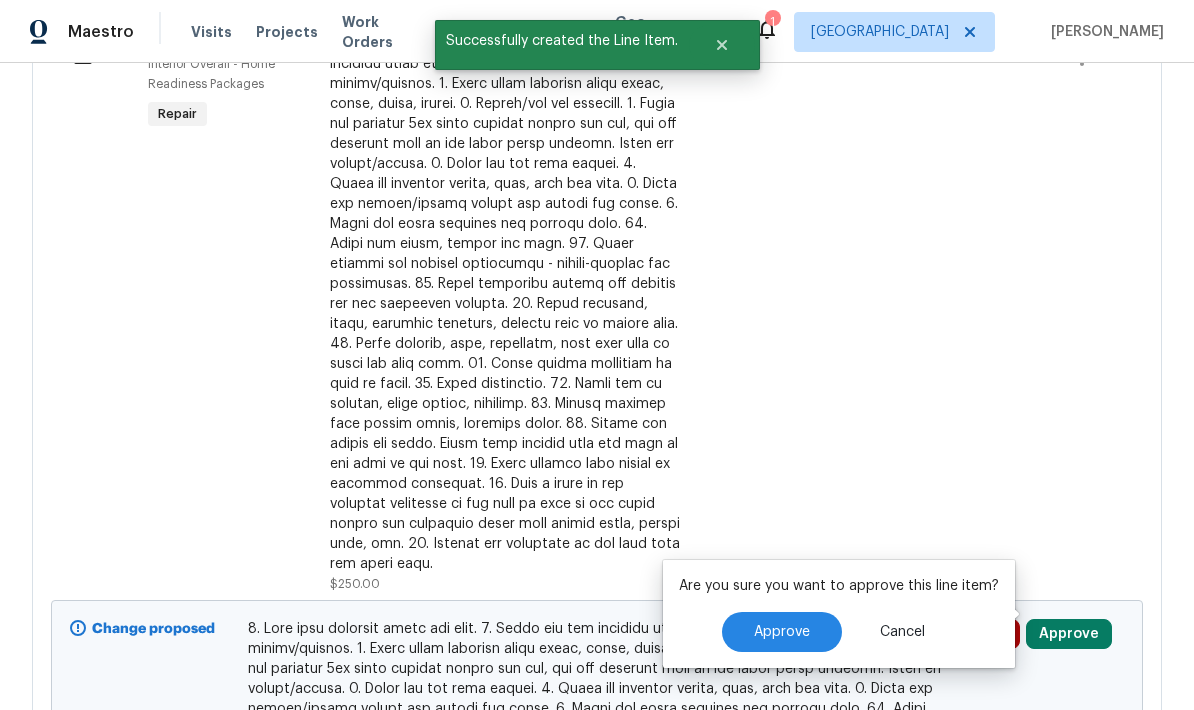 click on "Approve" at bounding box center (782, 632) 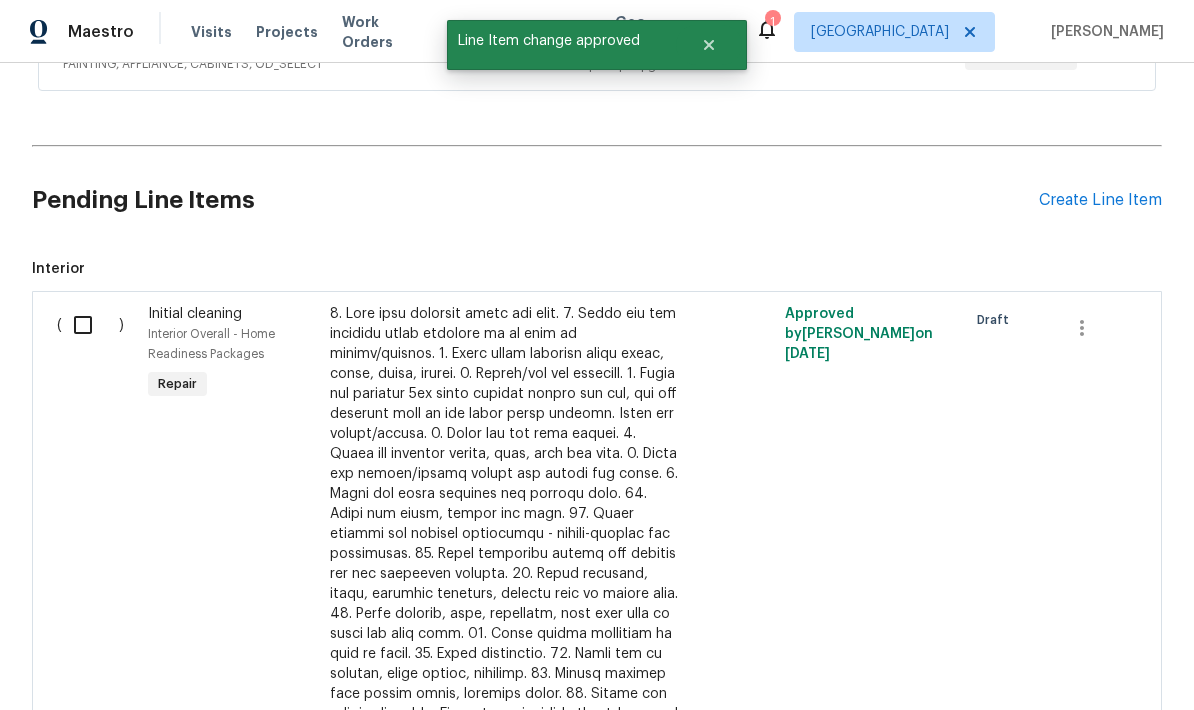 scroll, scrollTop: 572, scrollLeft: 0, axis: vertical 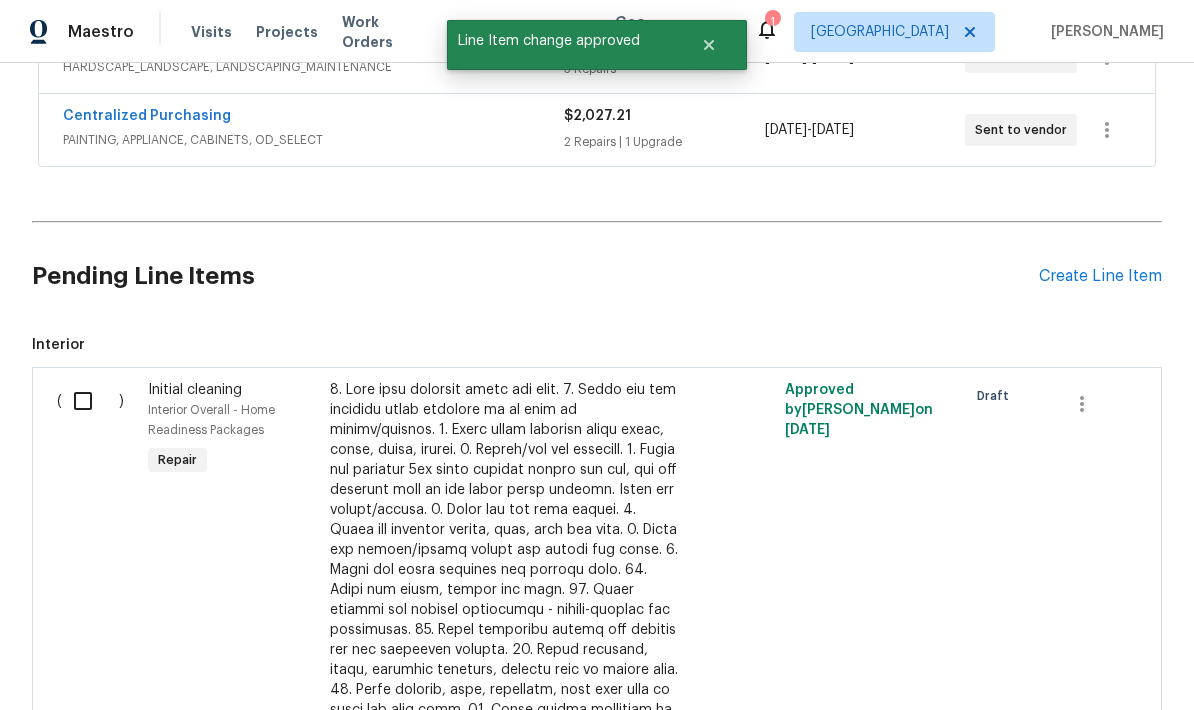 click at bounding box center [90, 401] 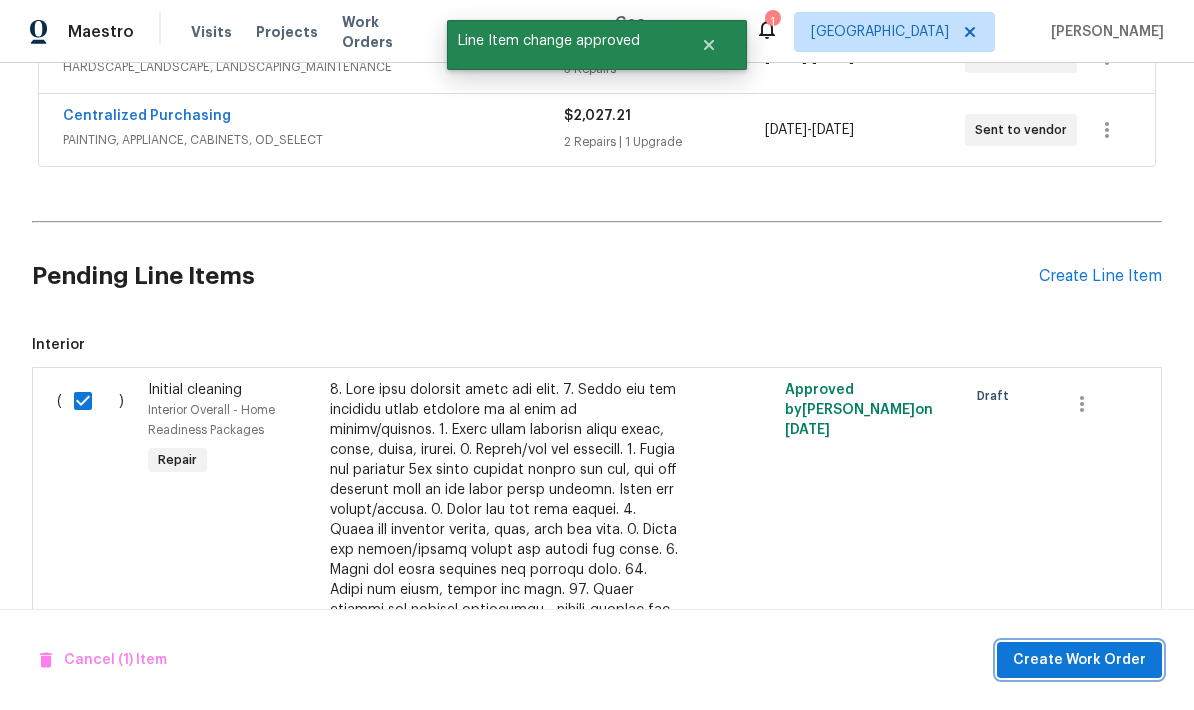 click on "Create Work Order" at bounding box center [1079, 660] 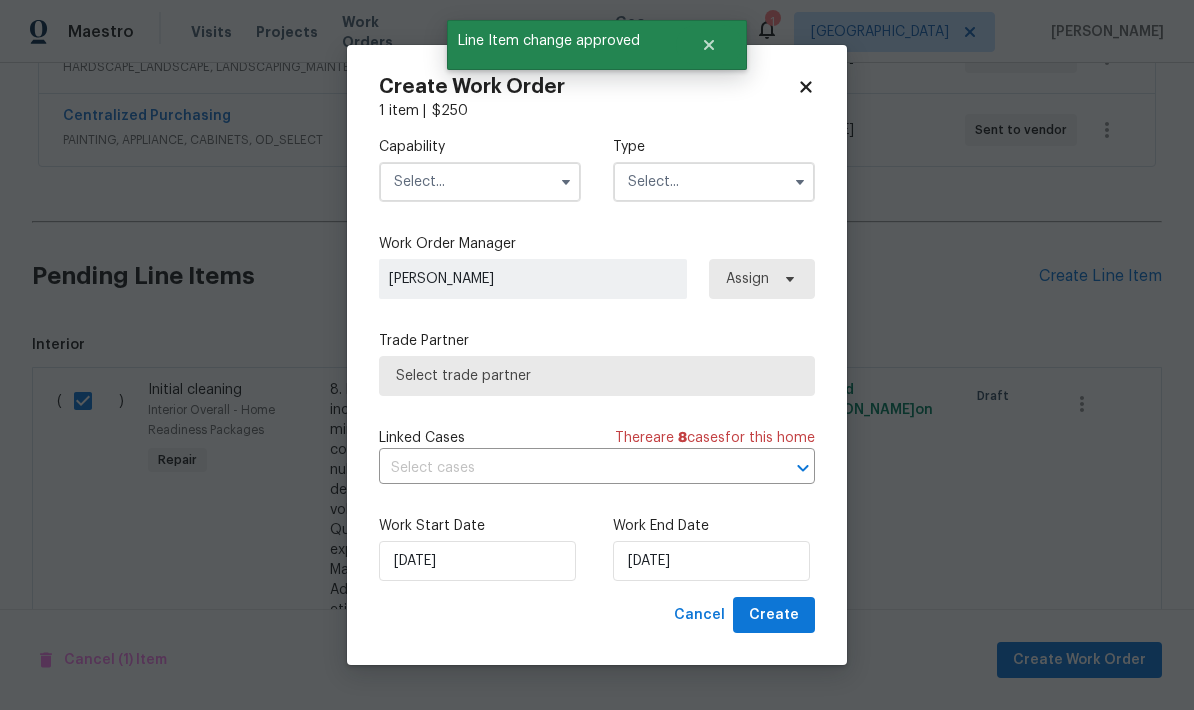 click at bounding box center (480, 182) 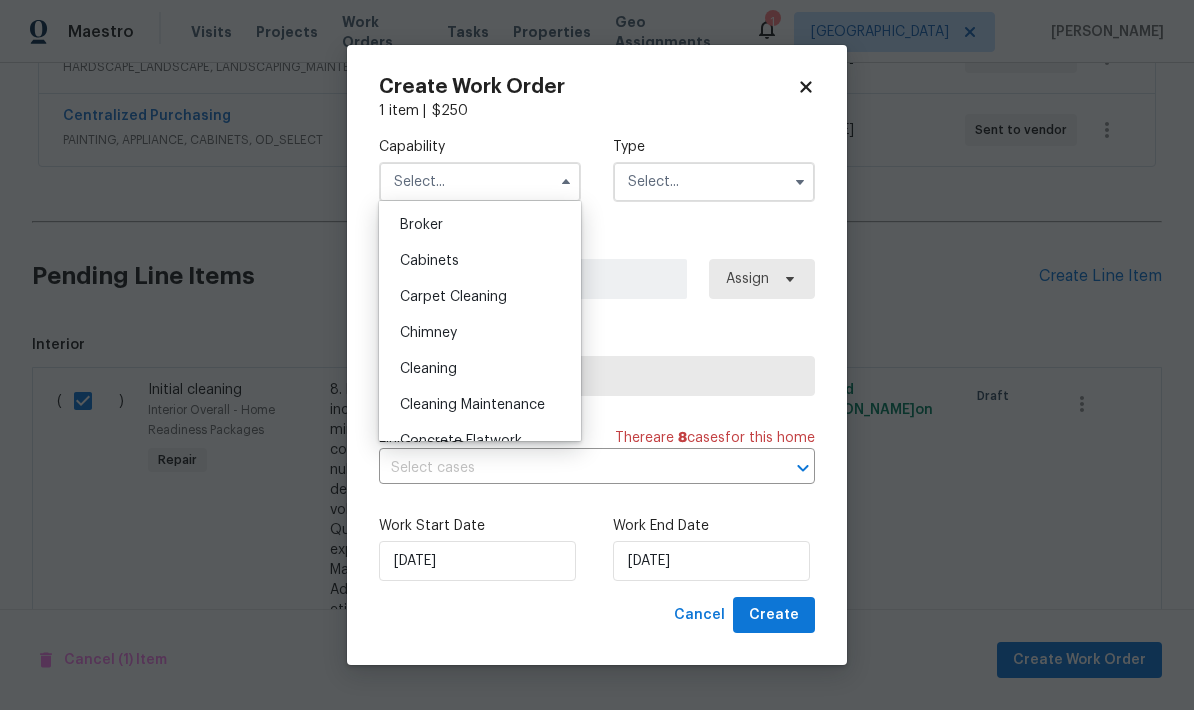scroll, scrollTop: 145, scrollLeft: 0, axis: vertical 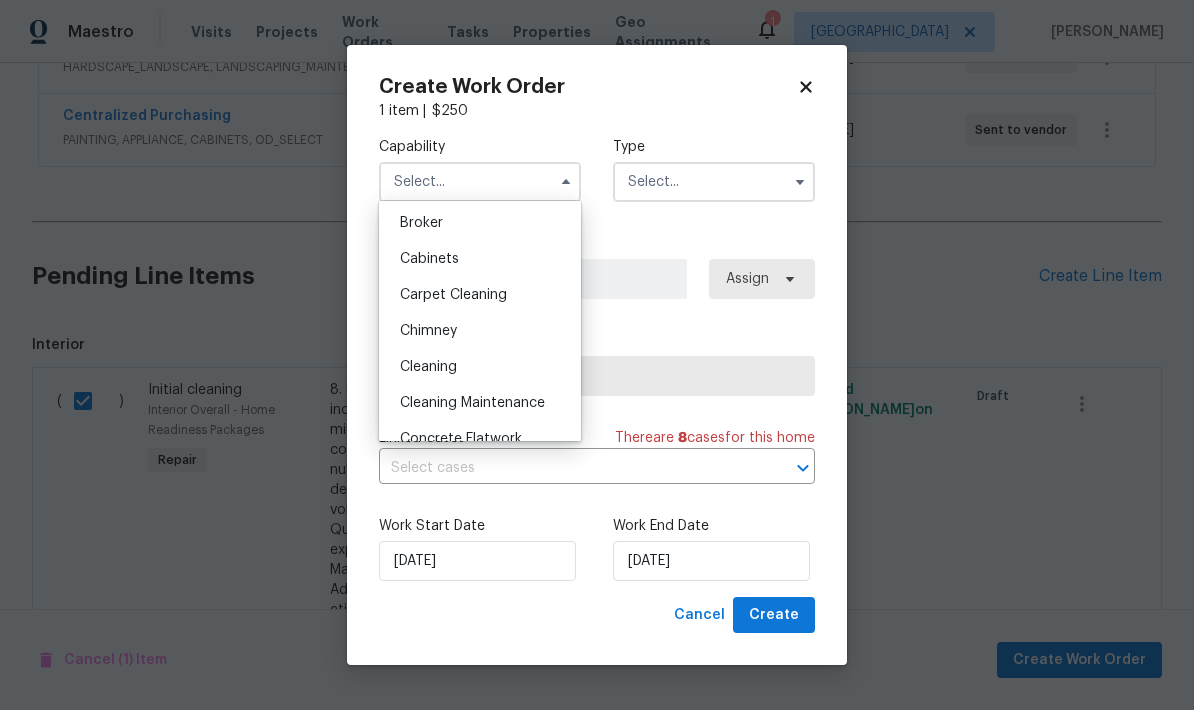 click on "Cleaning" at bounding box center [480, 367] 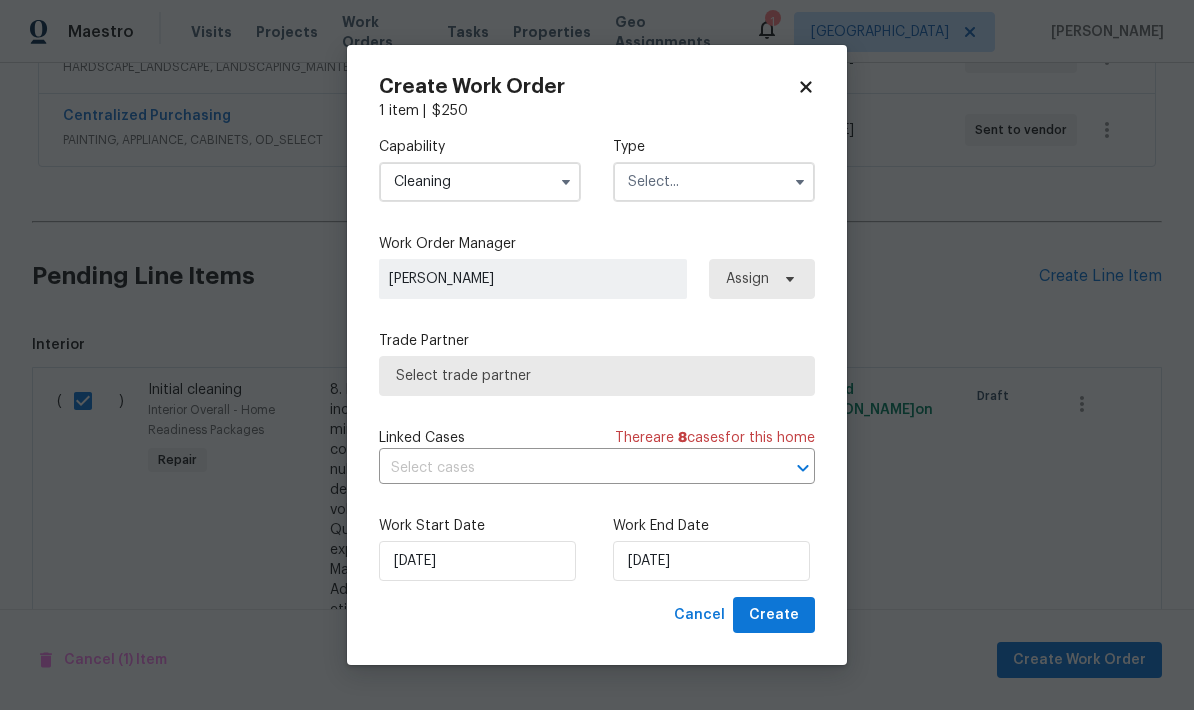 click at bounding box center (714, 182) 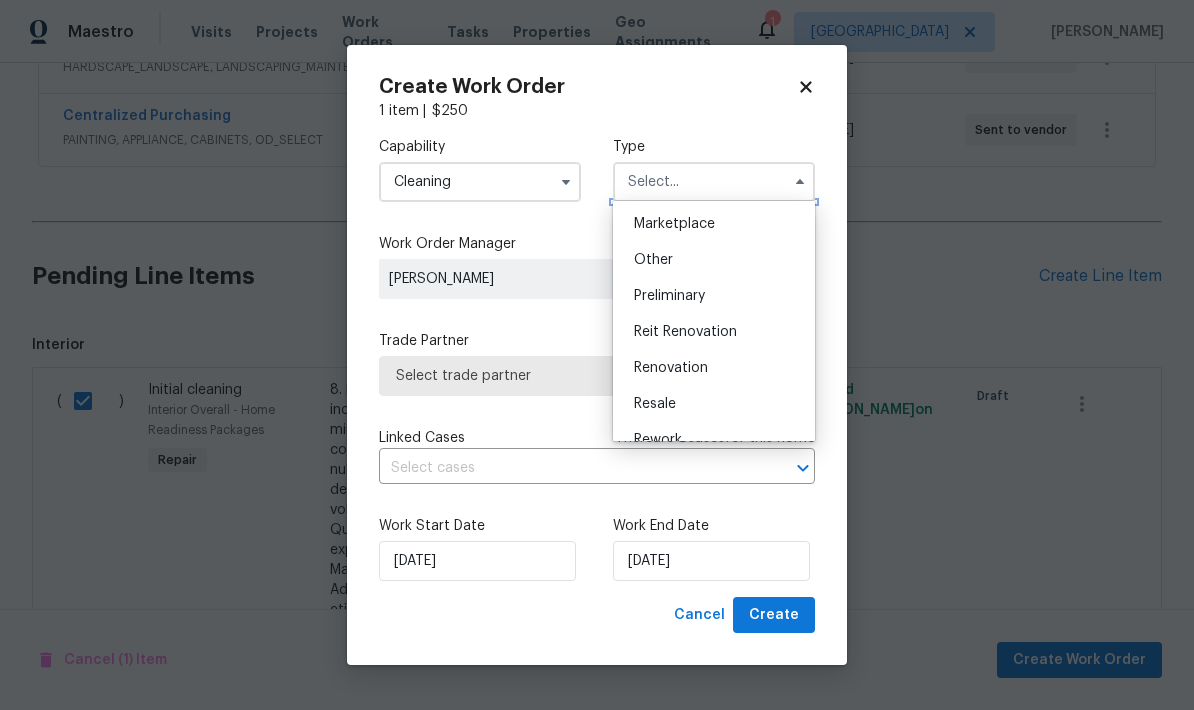 scroll, scrollTop: 363, scrollLeft: 0, axis: vertical 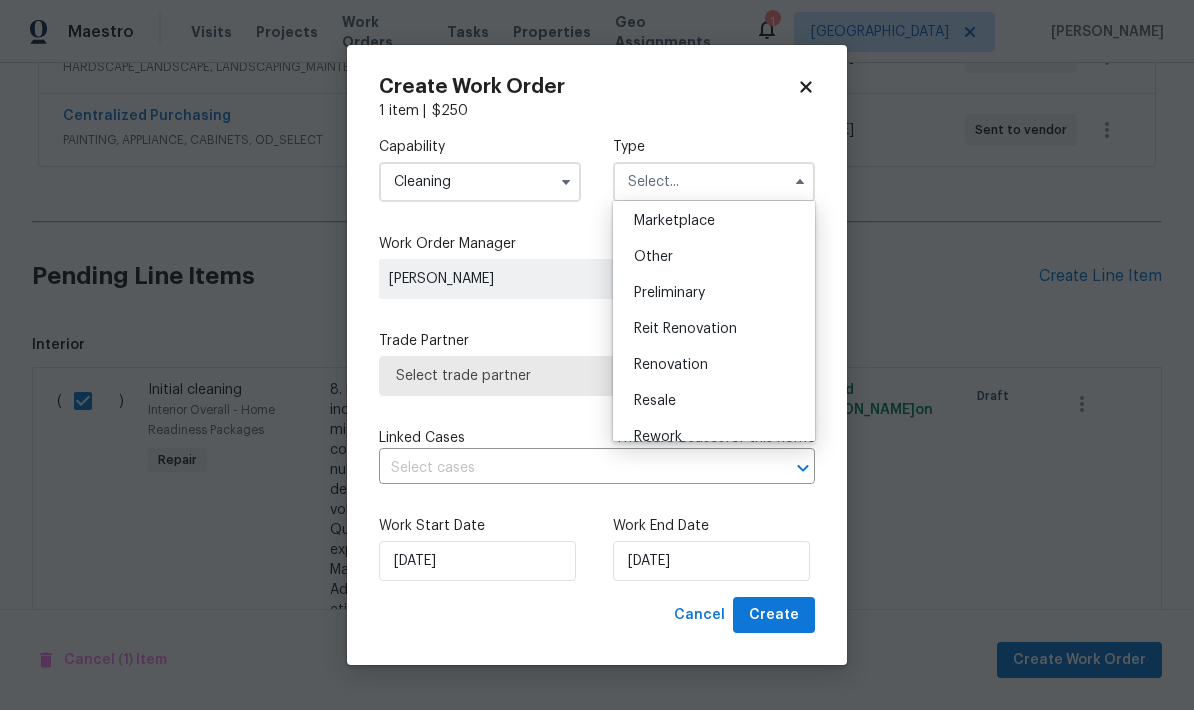 click on "Renovation" at bounding box center [714, 365] 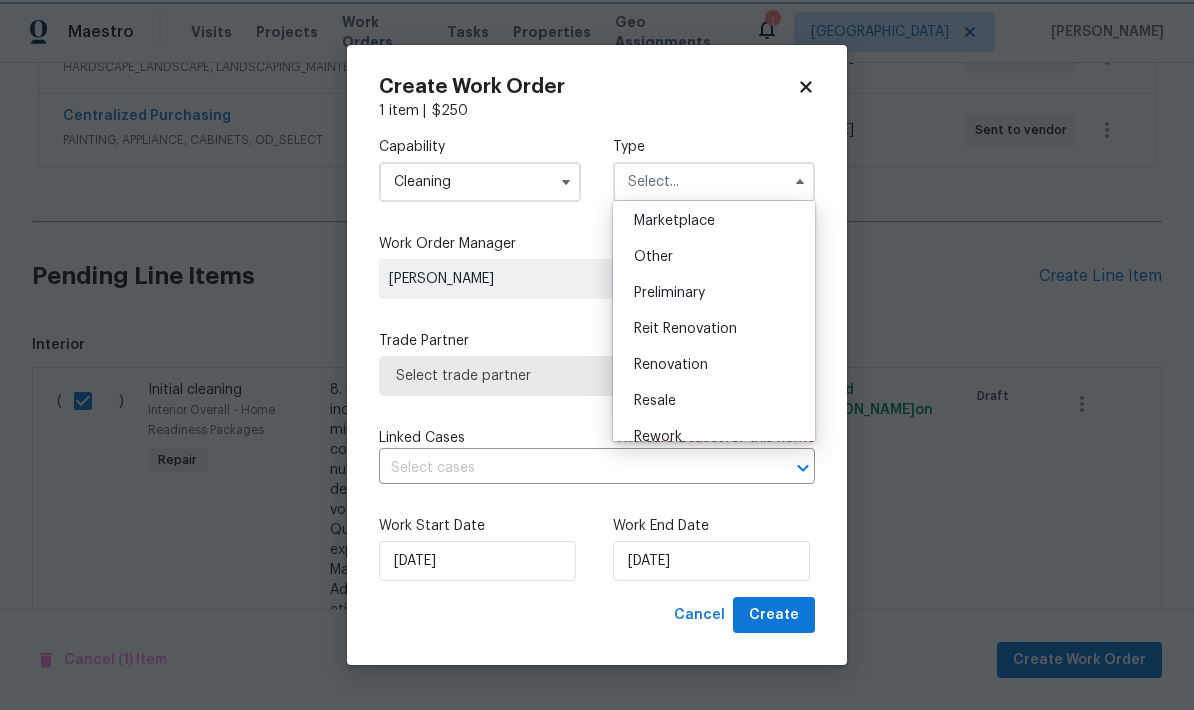 type on "Renovation" 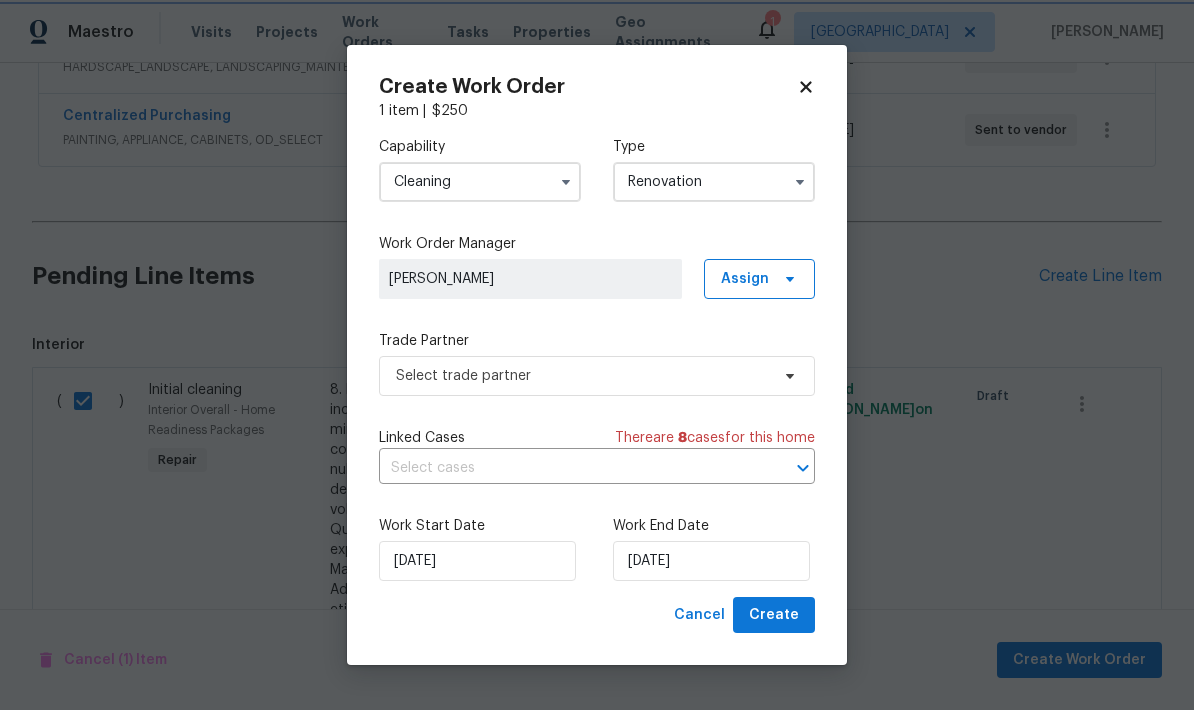 scroll, scrollTop: 0, scrollLeft: 0, axis: both 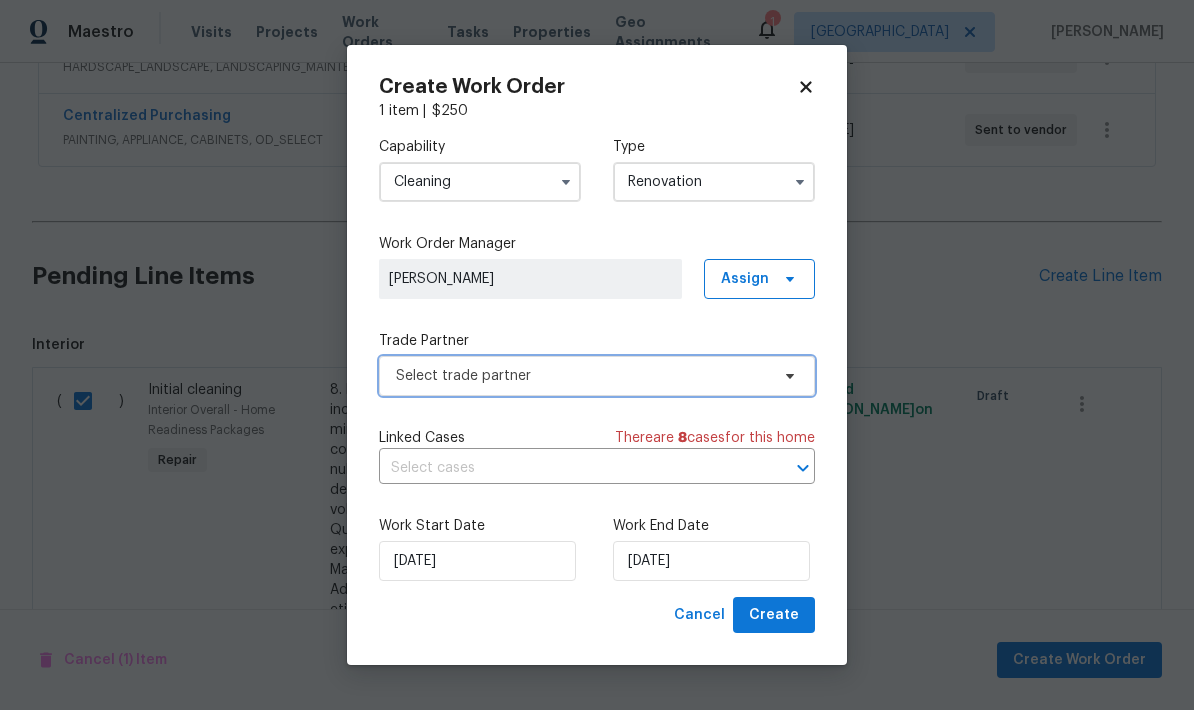 click on "Select trade partner" at bounding box center (582, 376) 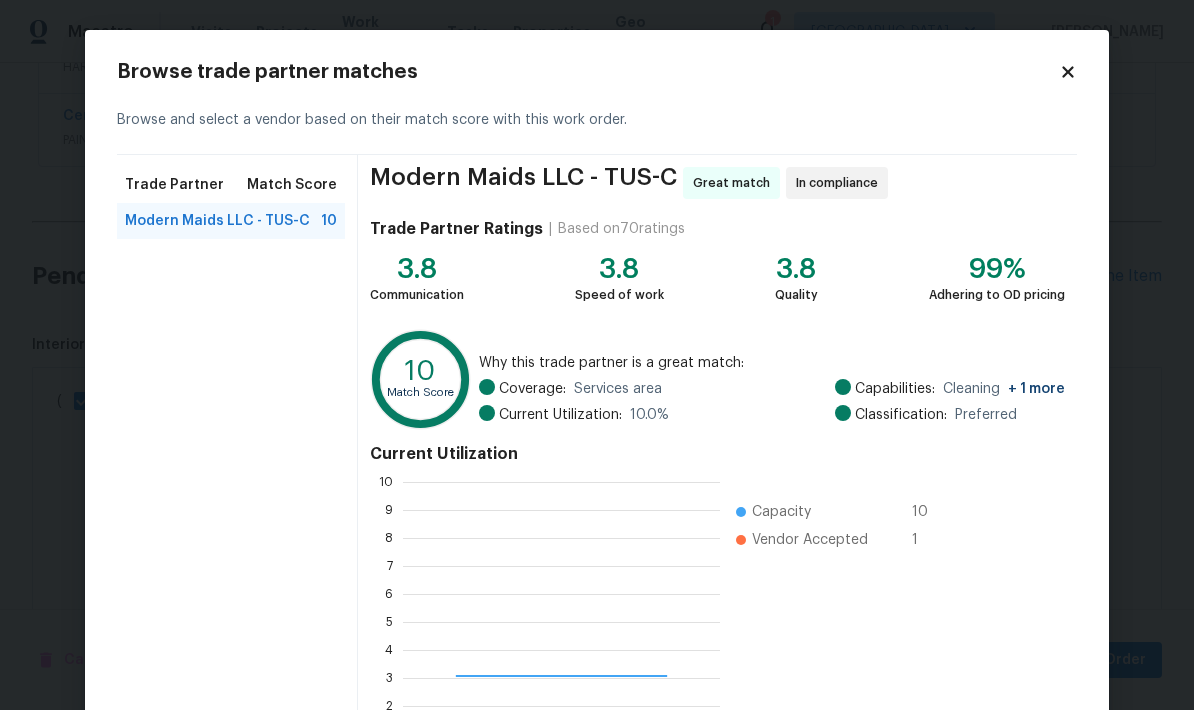 scroll, scrollTop: 2, scrollLeft: 2, axis: both 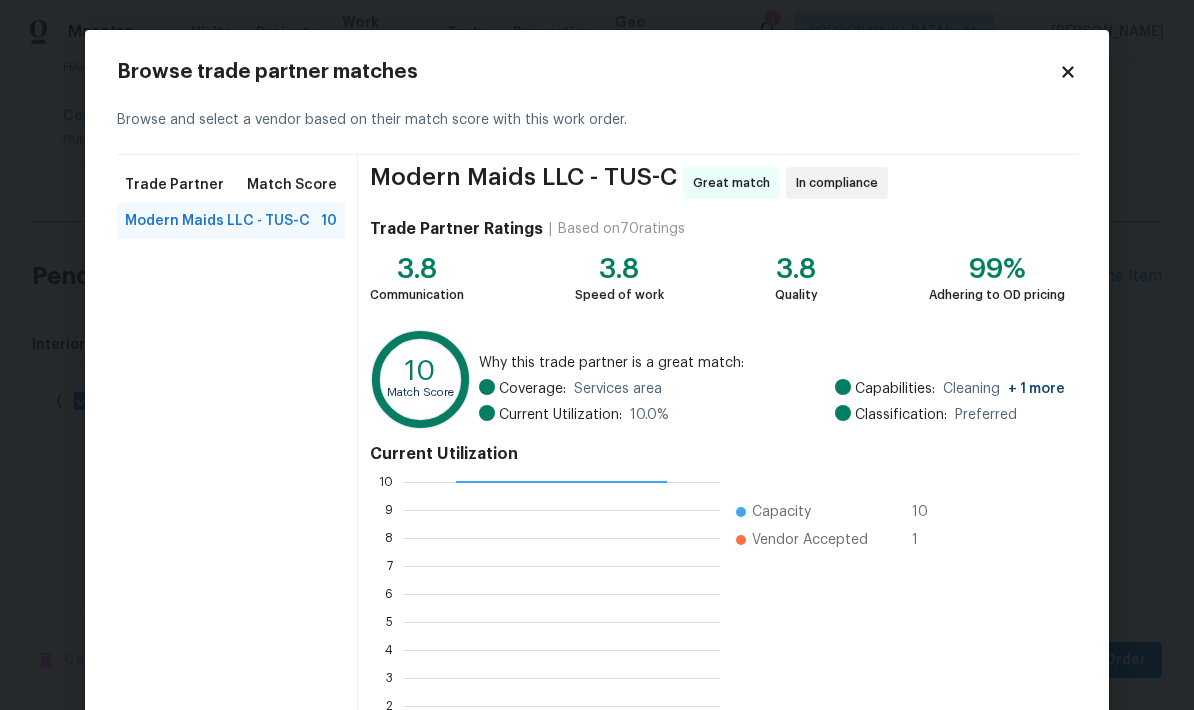 click on "Modern Maids LLC - TUS-C" at bounding box center (217, 221) 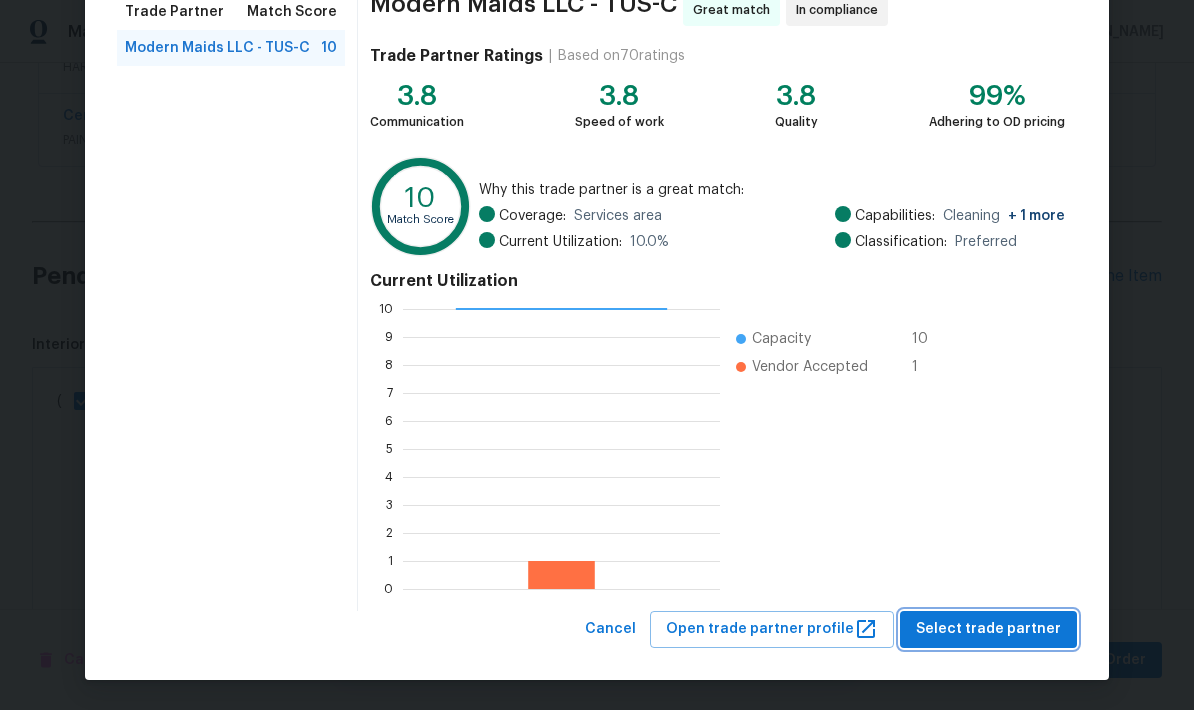 click on "Select trade partner" at bounding box center (988, 629) 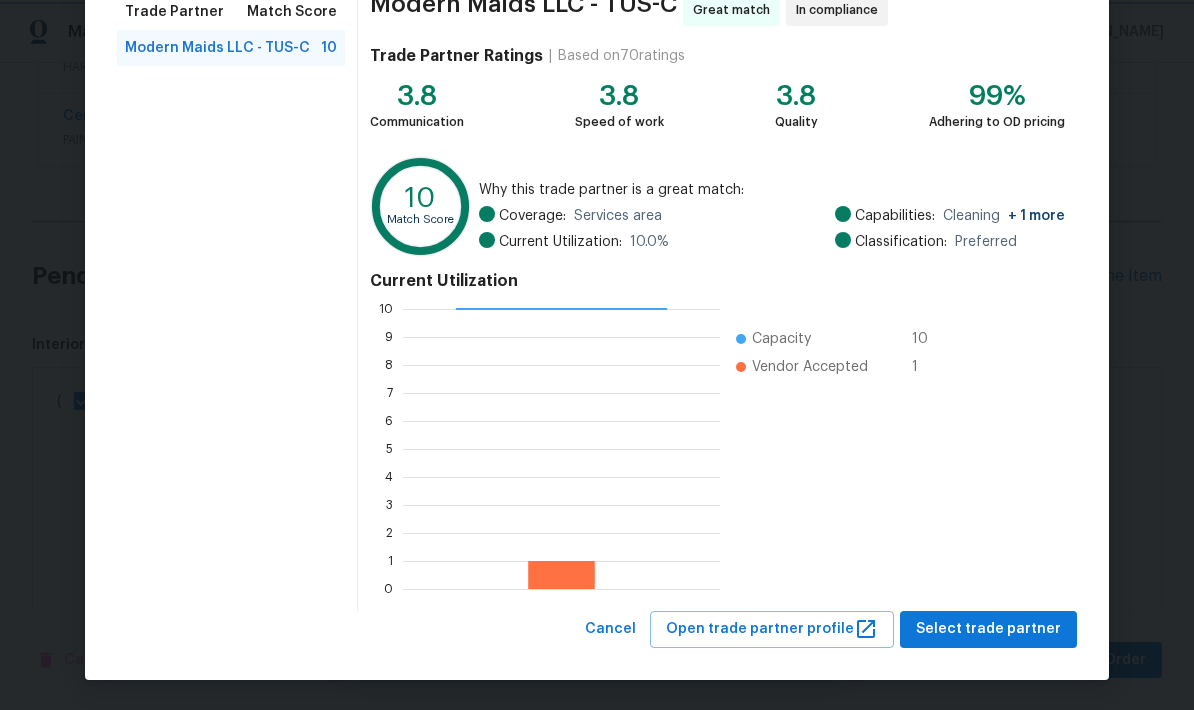 scroll, scrollTop: 172, scrollLeft: 0, axis: vertical 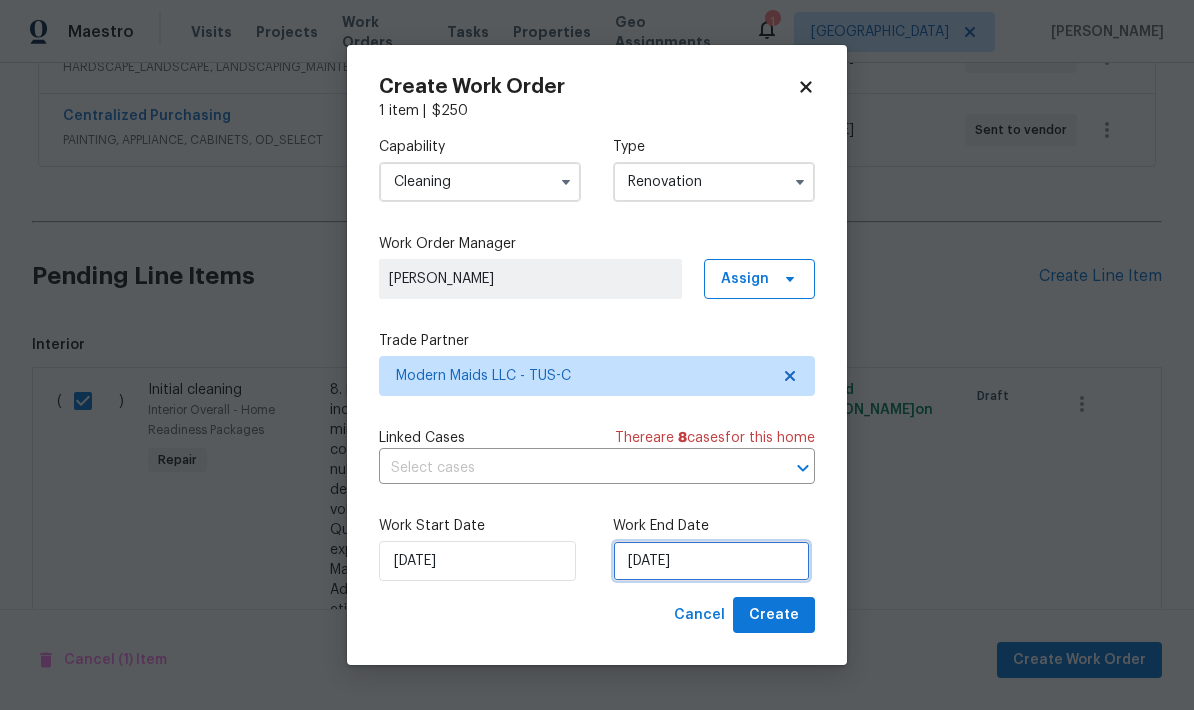 click on "[DATE]" at bounding box center (711, 561) 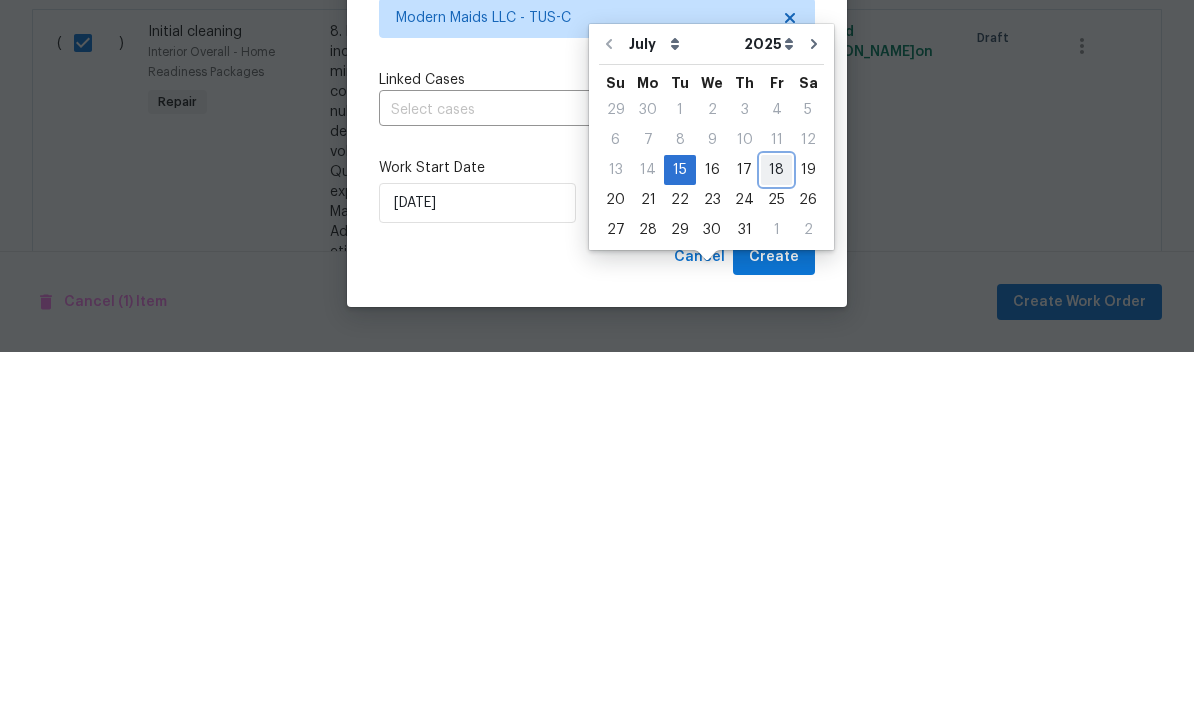 click on "18" at bounding box center [776, 528] 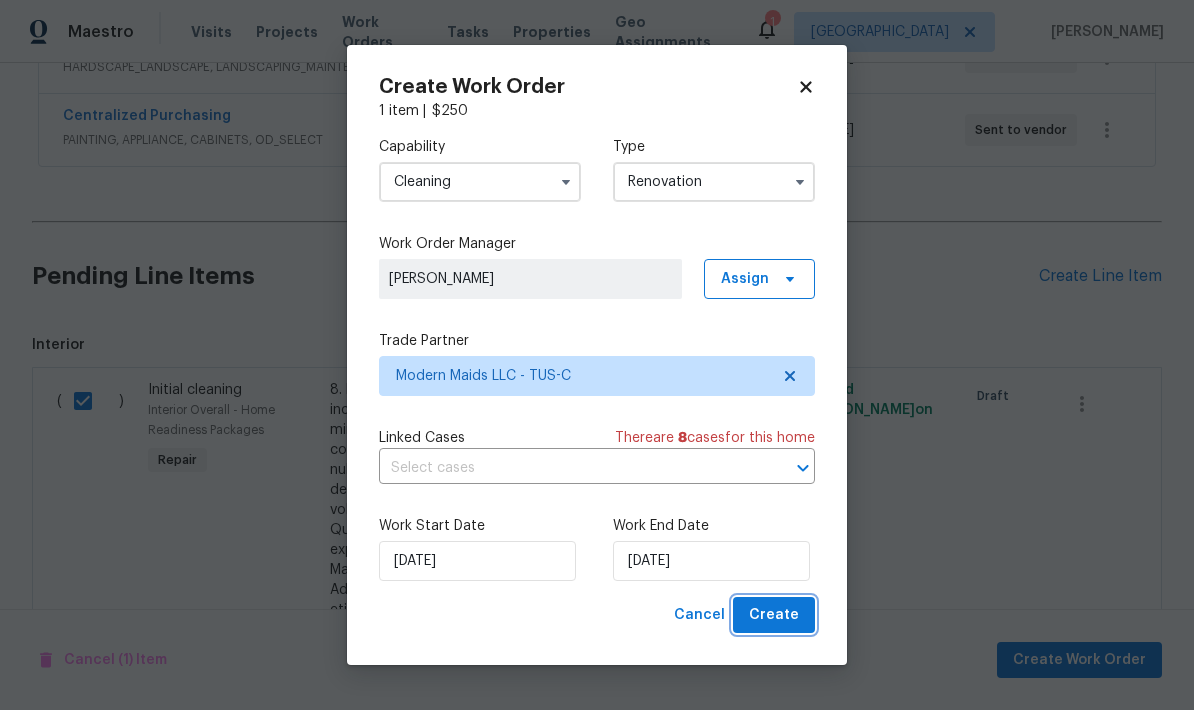 click on "Create" at bounding box center (774, 615) 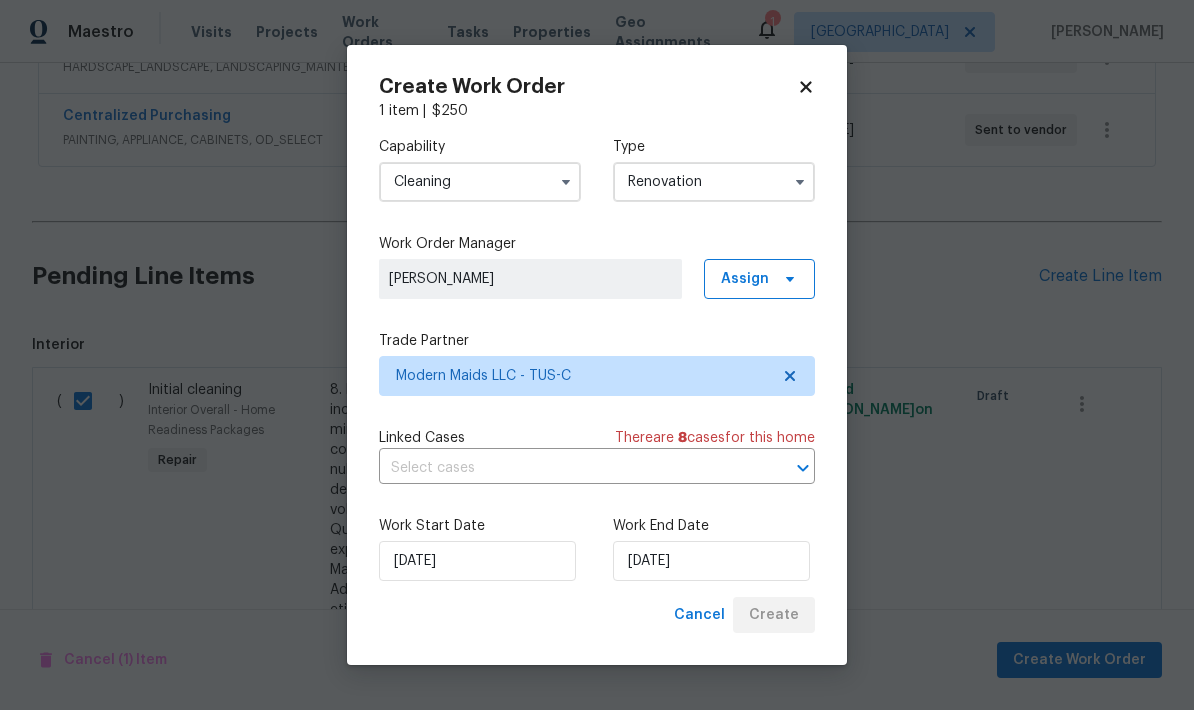 scroll, scrollTop: 333, scrollLeft: 0, axis: vertical 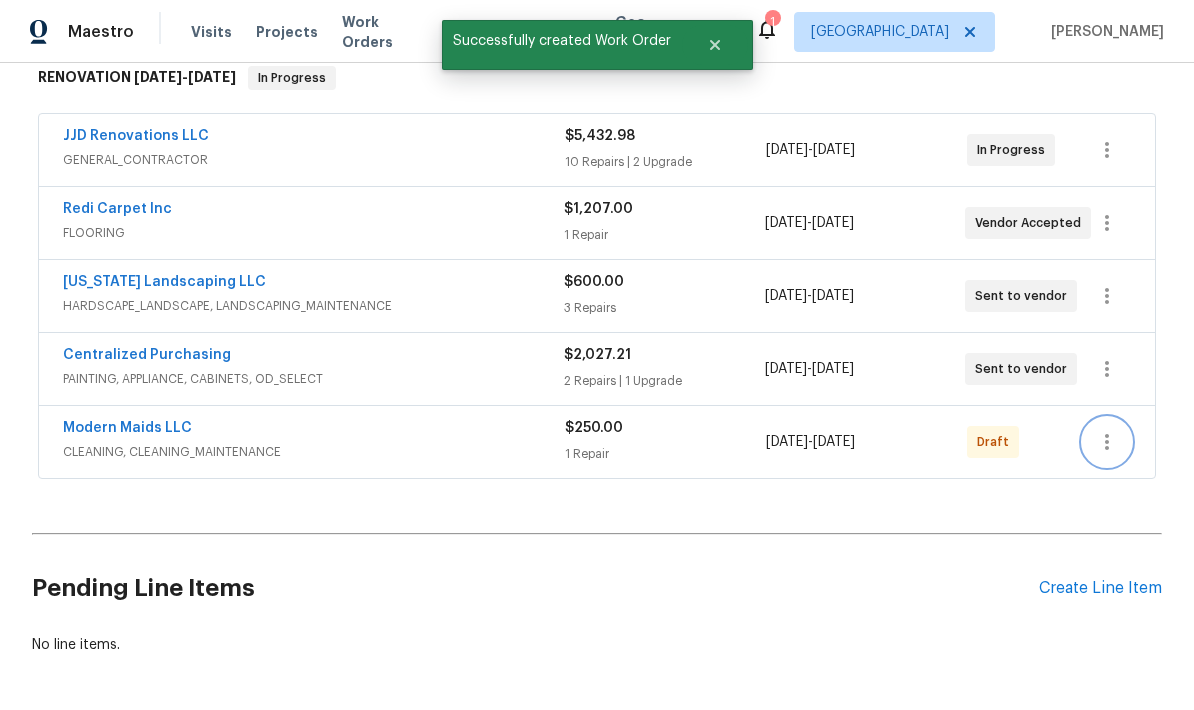 click 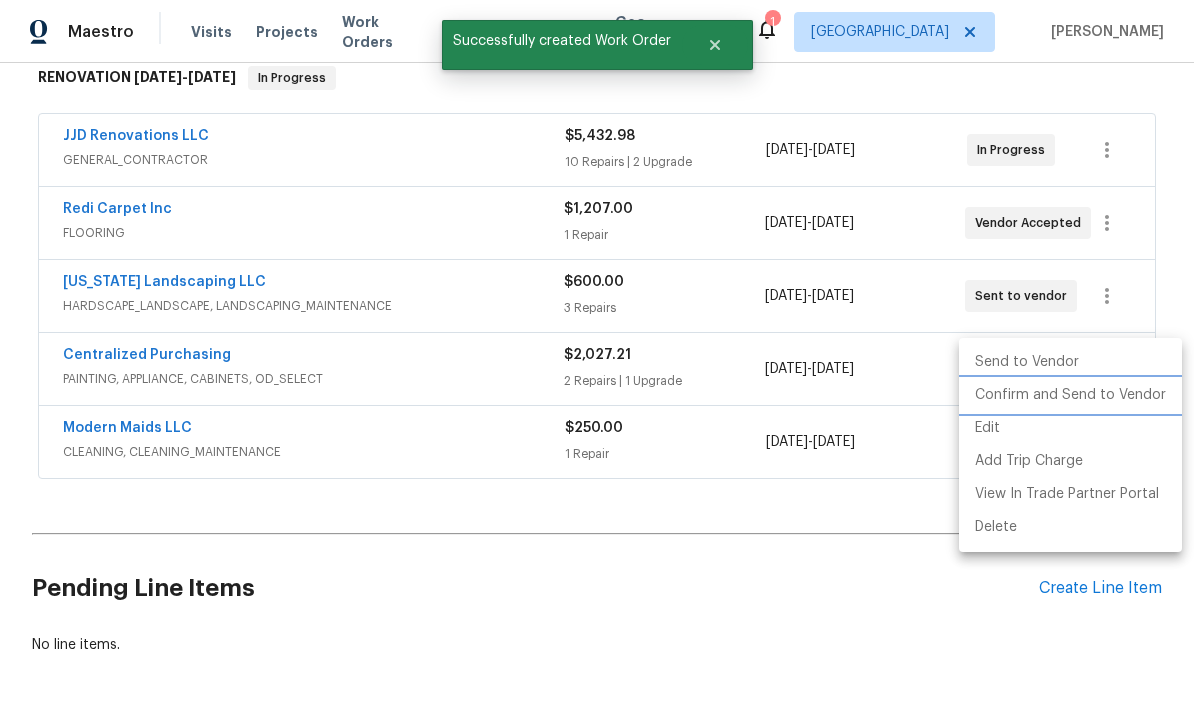 click on "Confirm and Send to Vendor" at bounding box center [1070, 395] 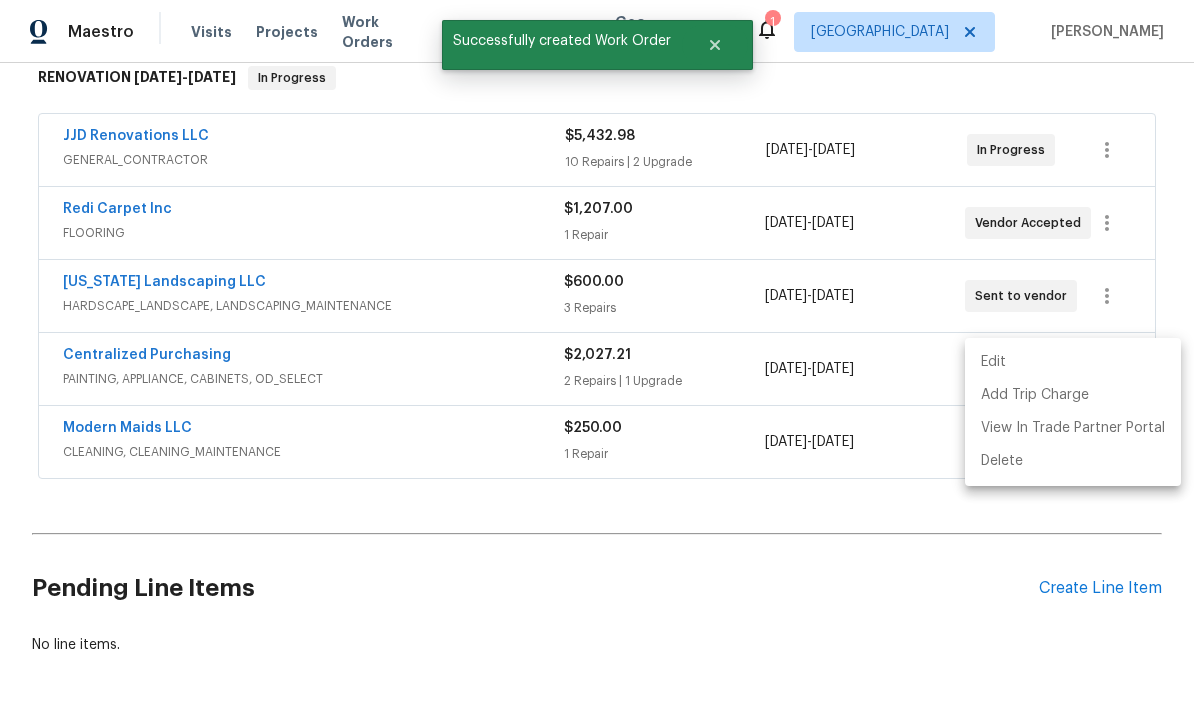 click at bounding box center [597, 355] 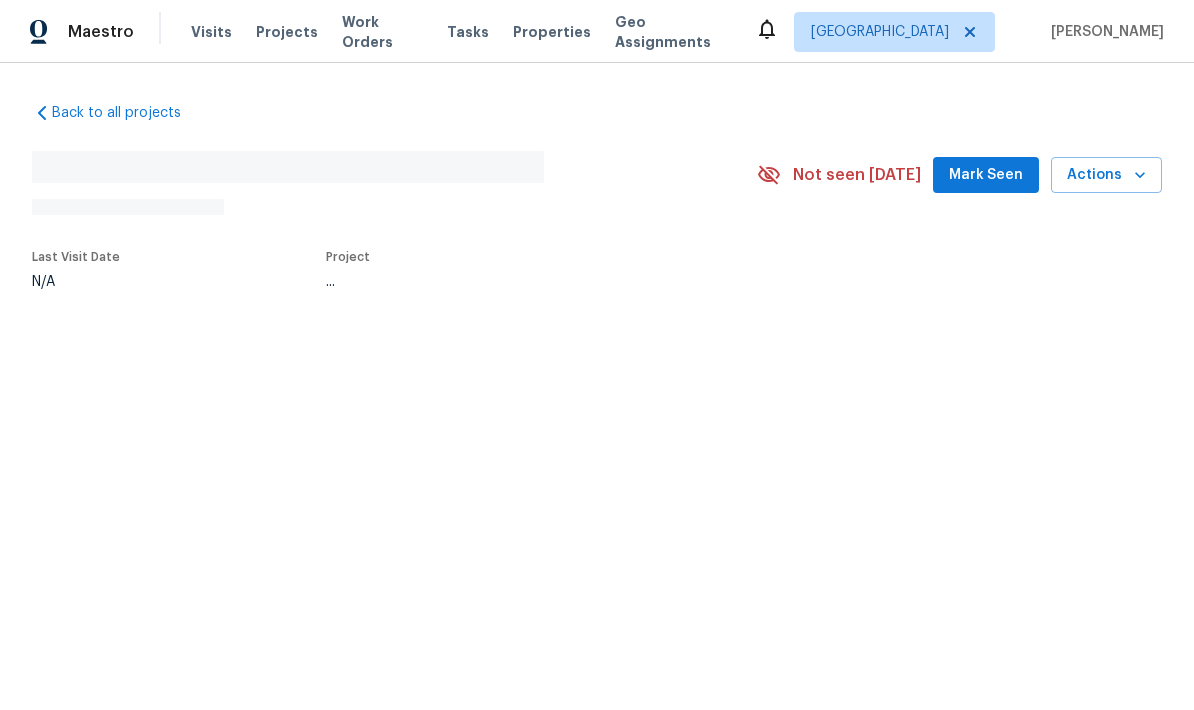 scroll, scrollTop: 0, scrollLeft: 0, axis: both 